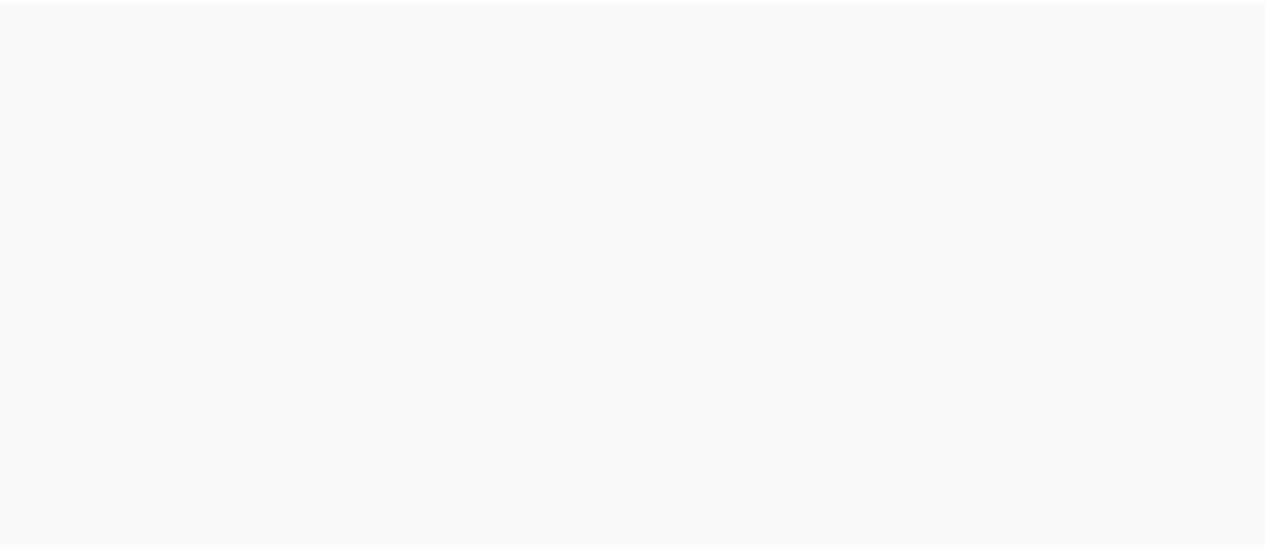 scroll, scrollTop: 0, scrollLeft: 0, axis: both 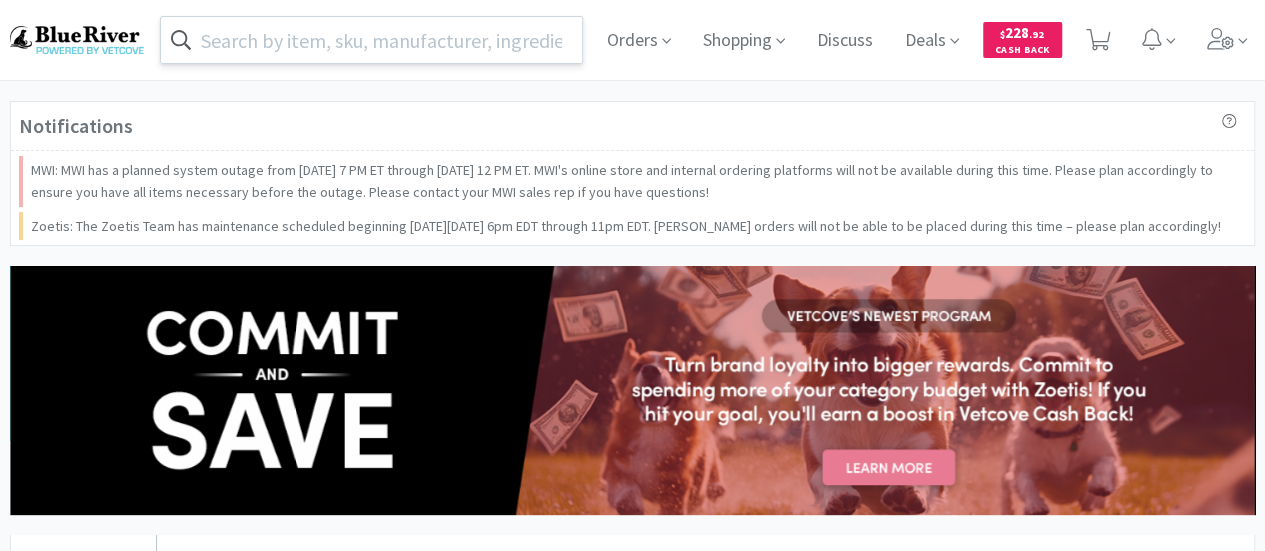 click at bounding box center [371, 40] 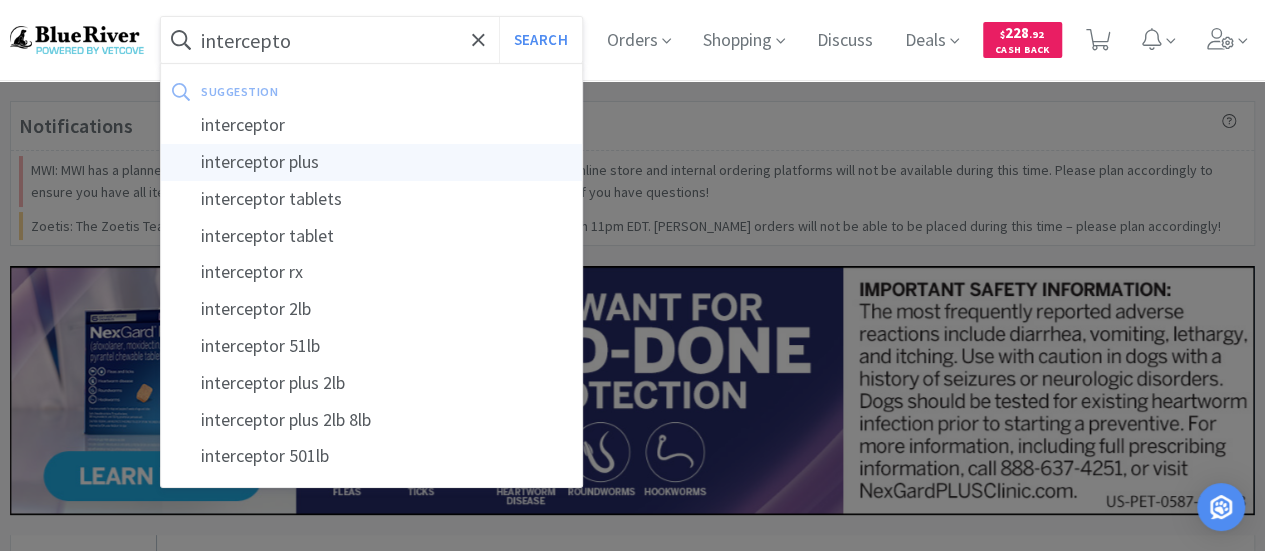 click on "interceptor plus" at bounding box center (371, 162) 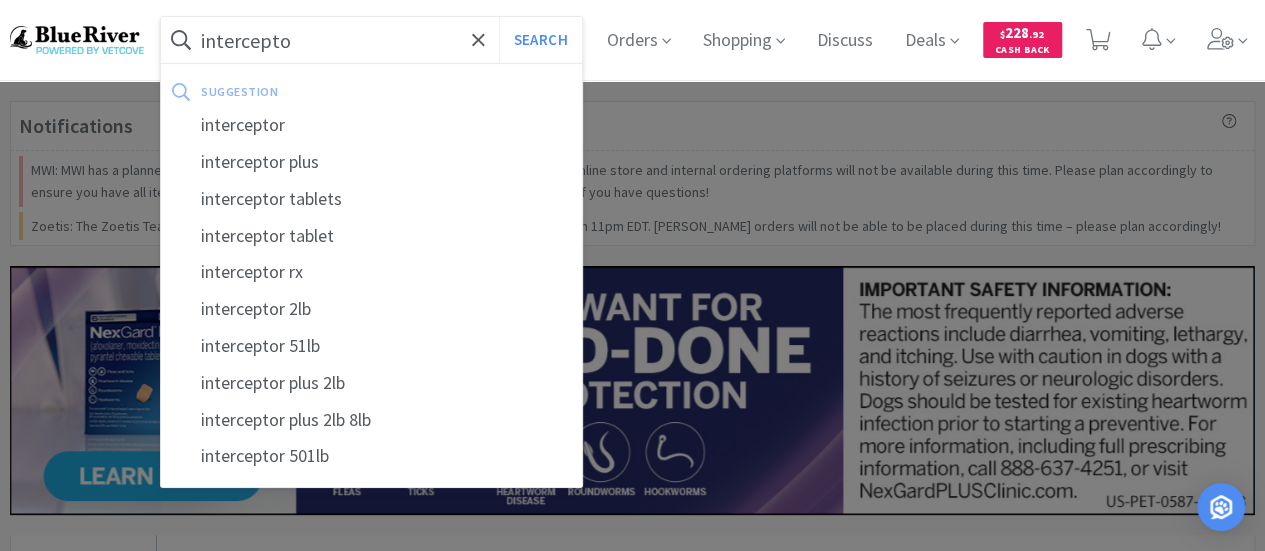 type on "interceptor plus" 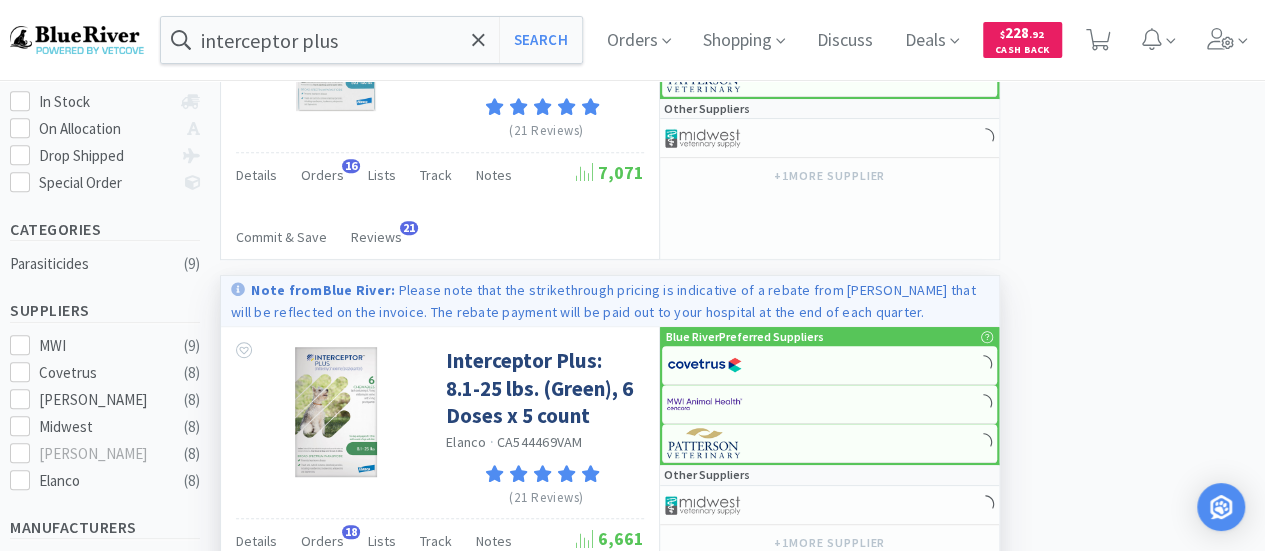 scroll, scrollTop: 600, scrollLeft: 0, axis: vertical 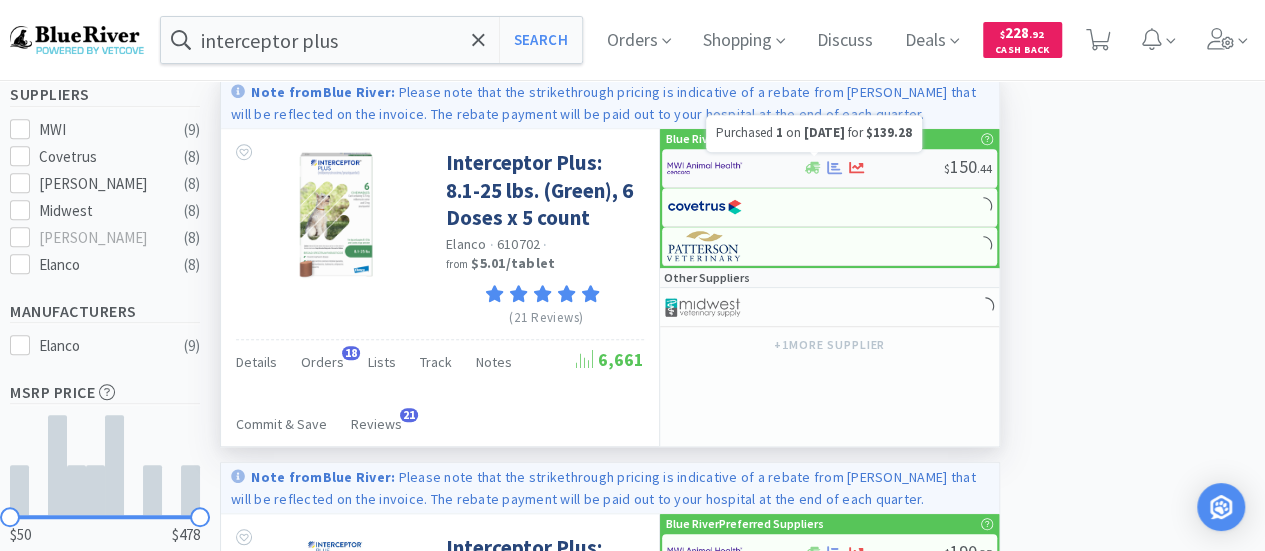 click 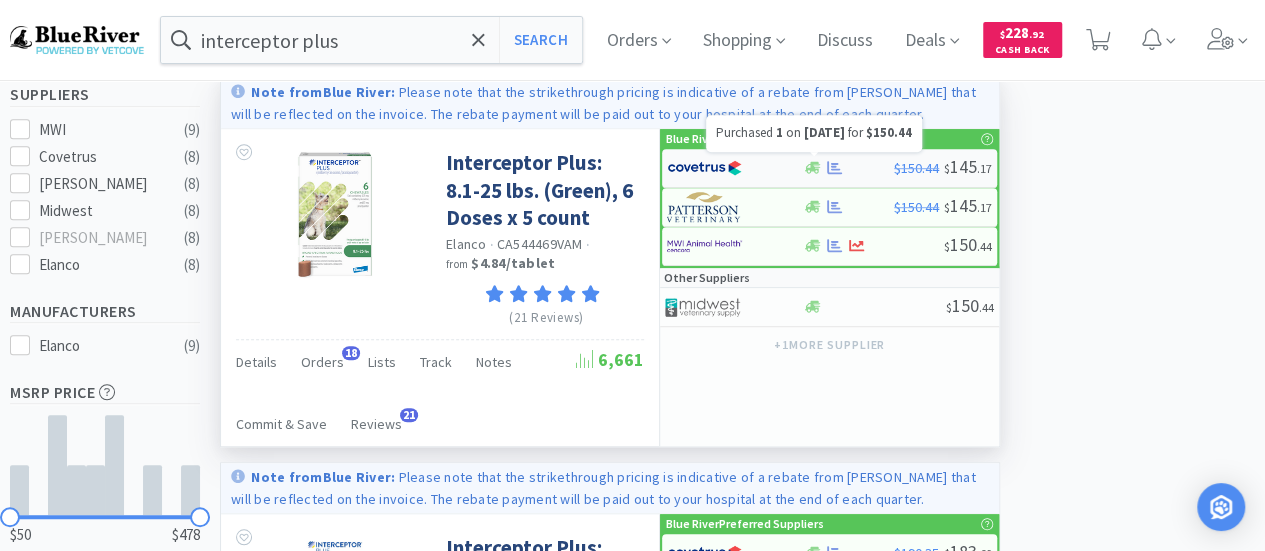 click 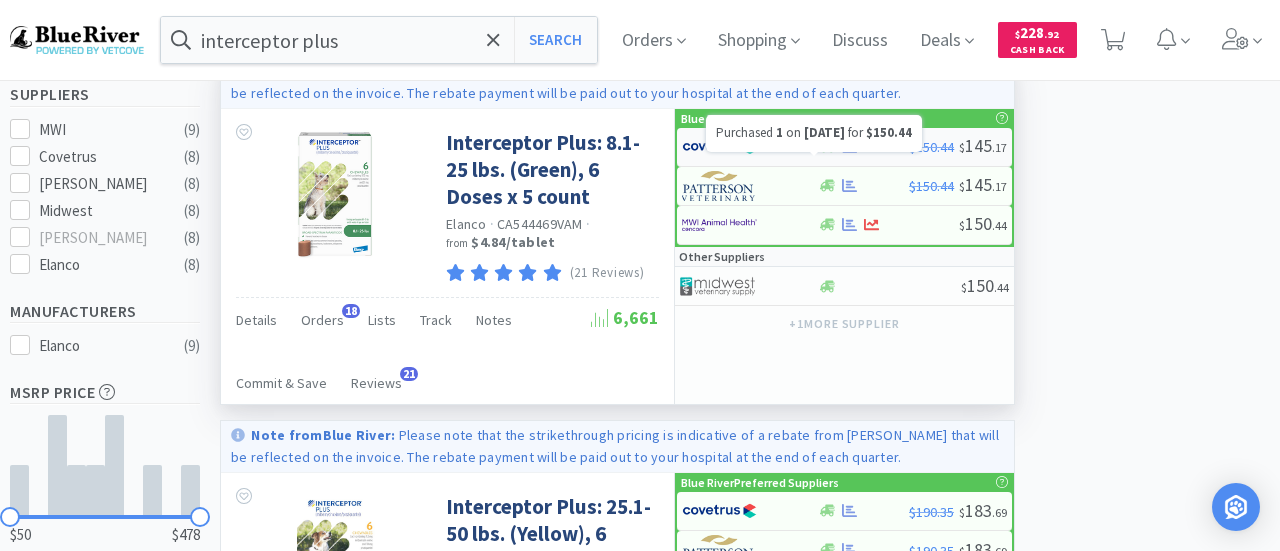 select on "1" 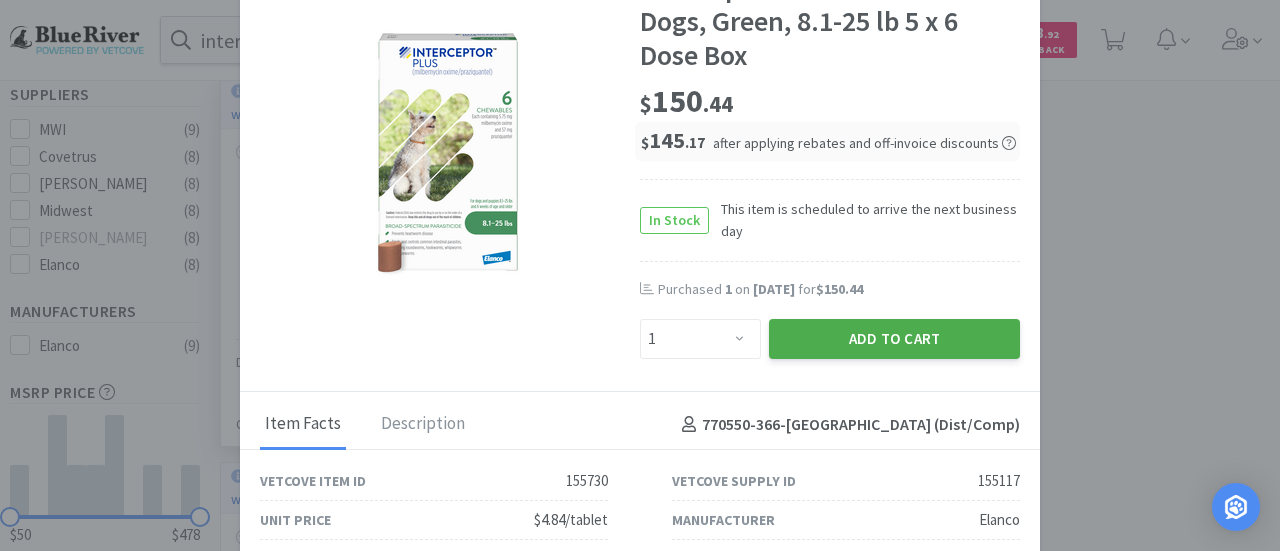 click on "Add to Cart" at bounding box center [894, 339] 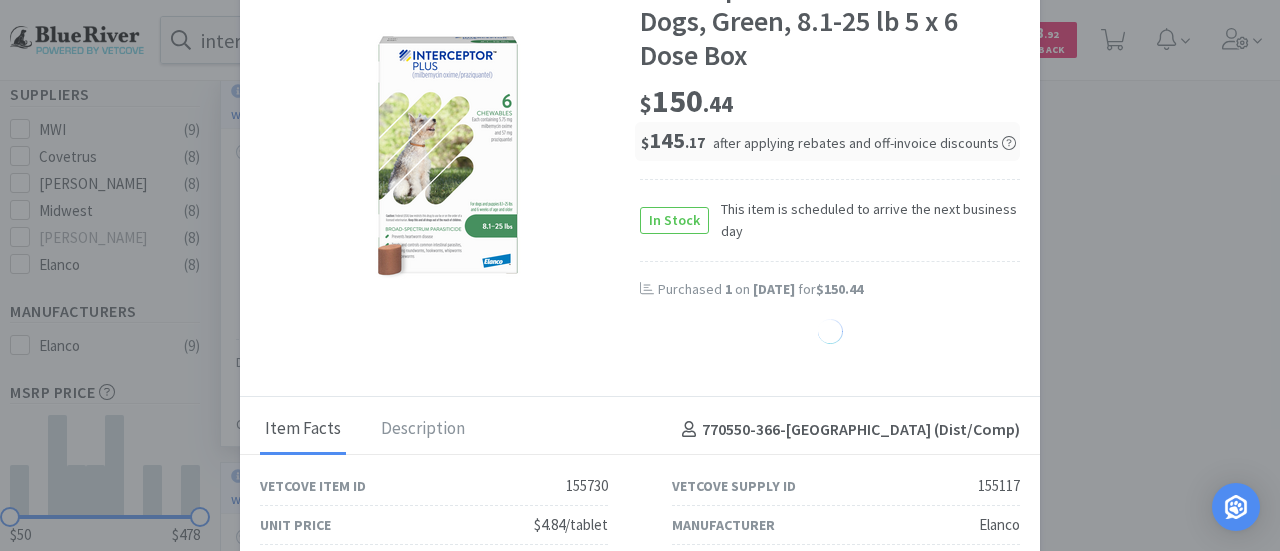 select on "1" 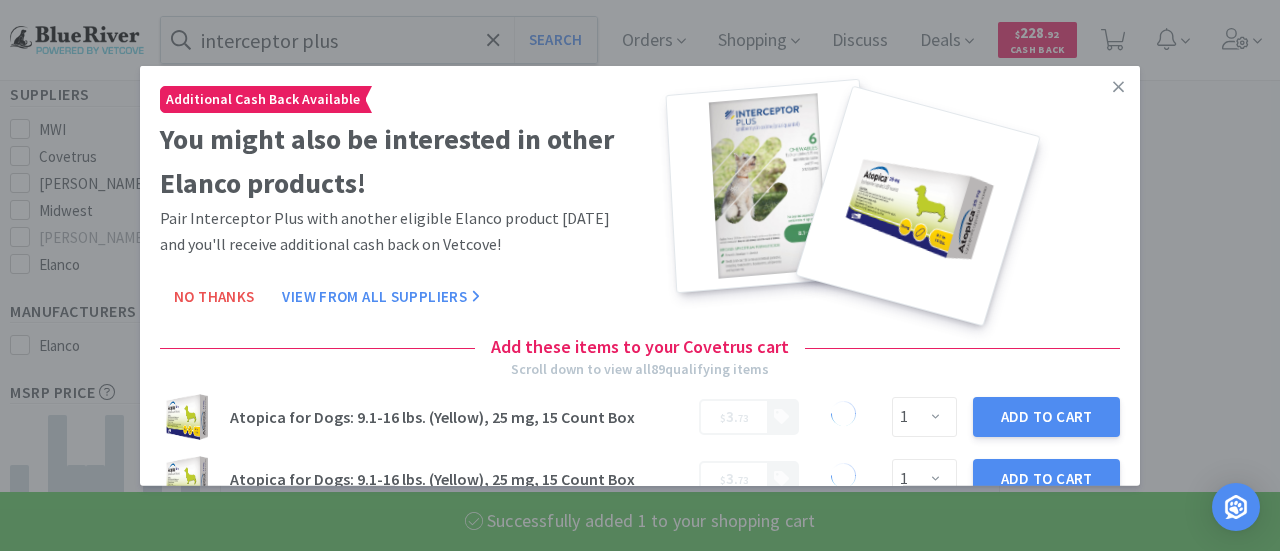 select on "1" 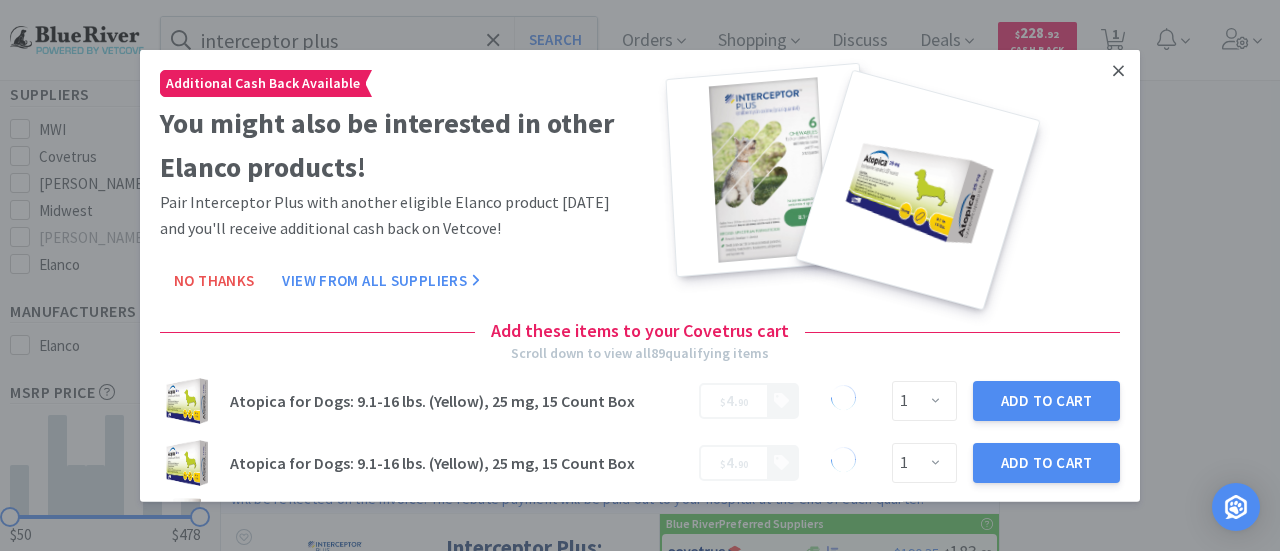 click 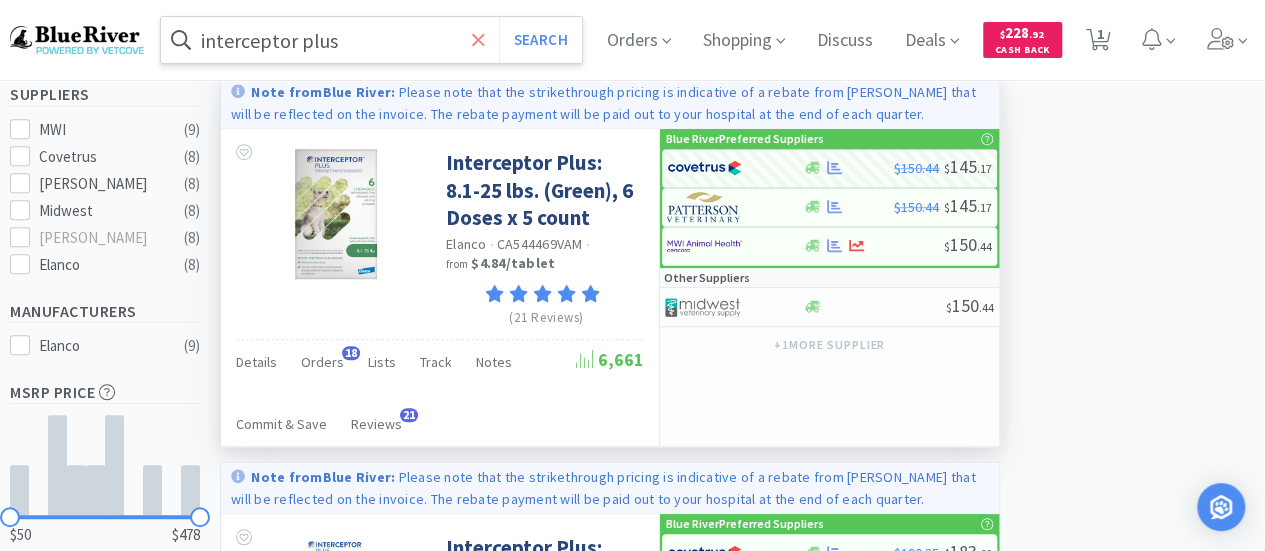 click 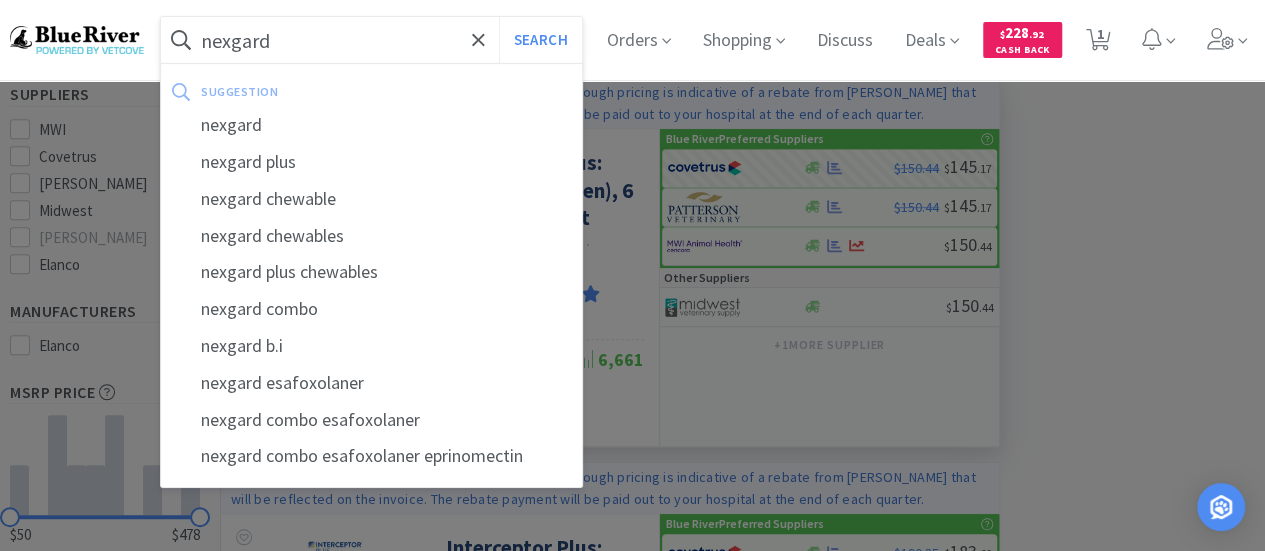 type on "nexgard" 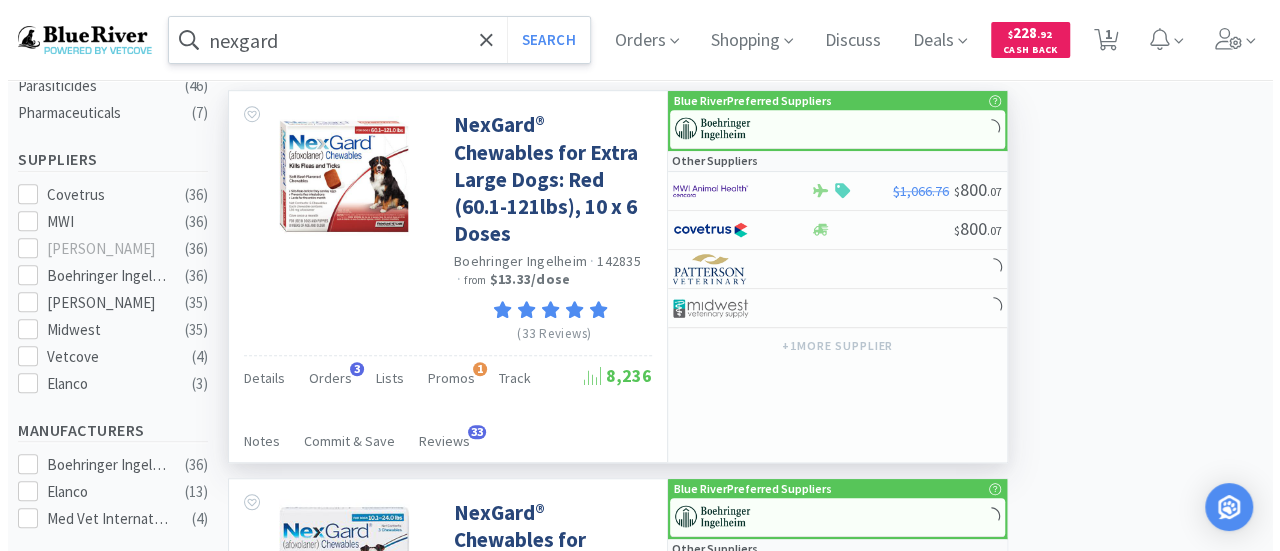 scroll, scrollTop: 900, scrollLeft: 0, axis: vertical 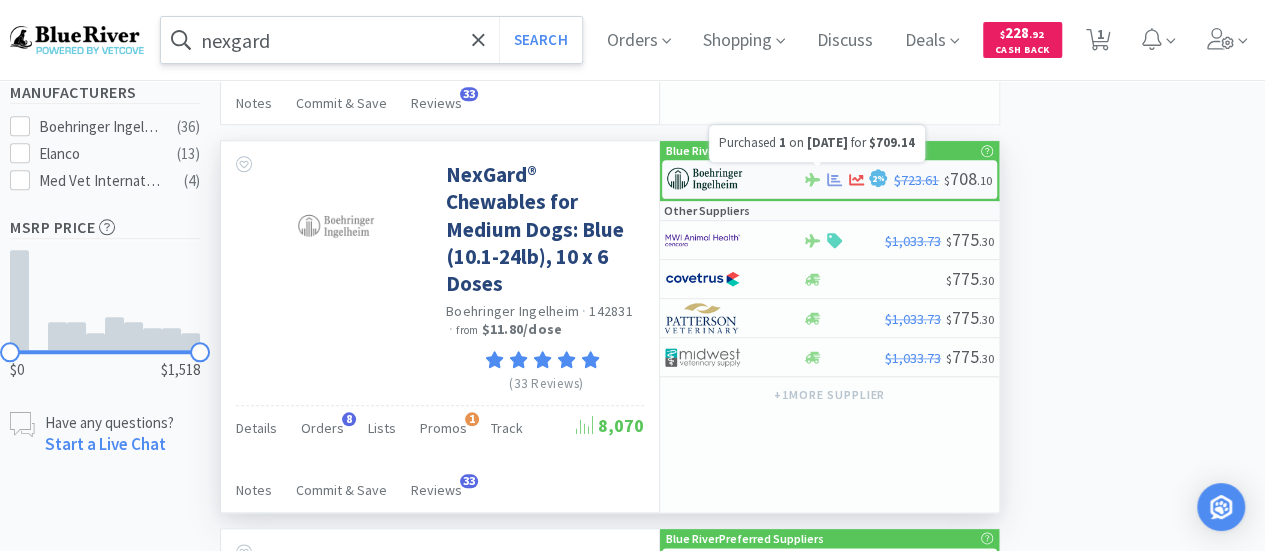 click 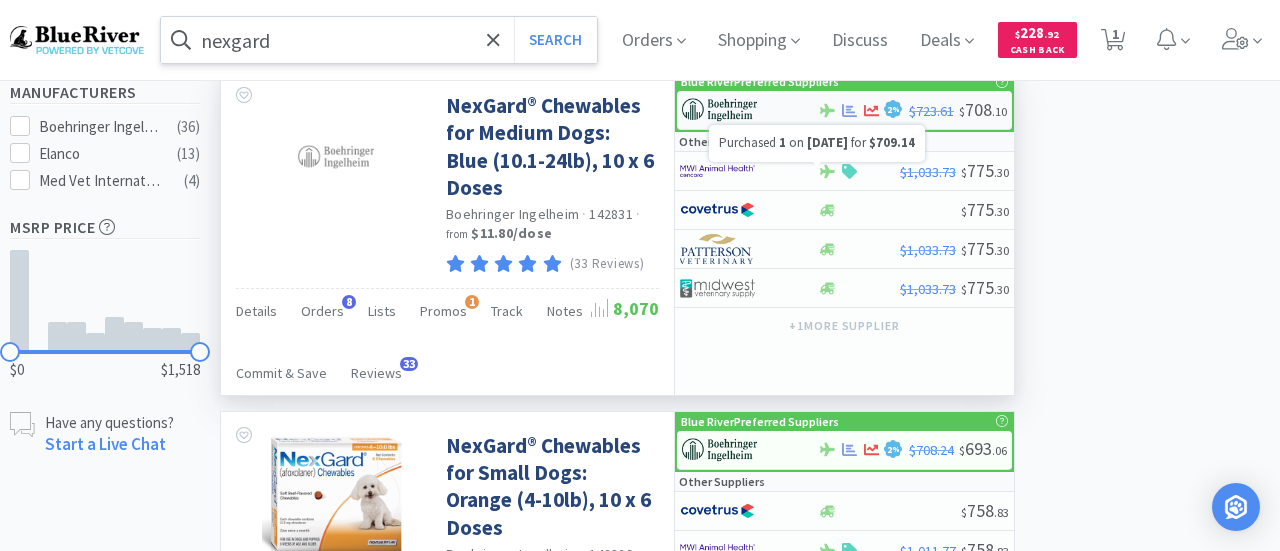 select on "1" 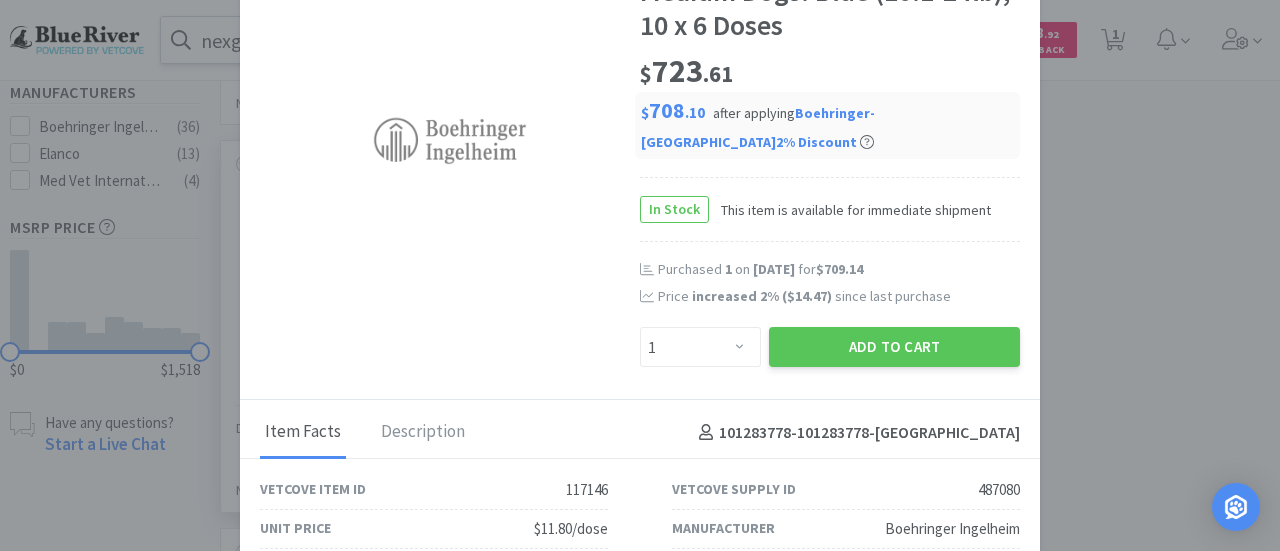 scroll, scrollTop: 47, scrollLeft: 0, axis: vertical 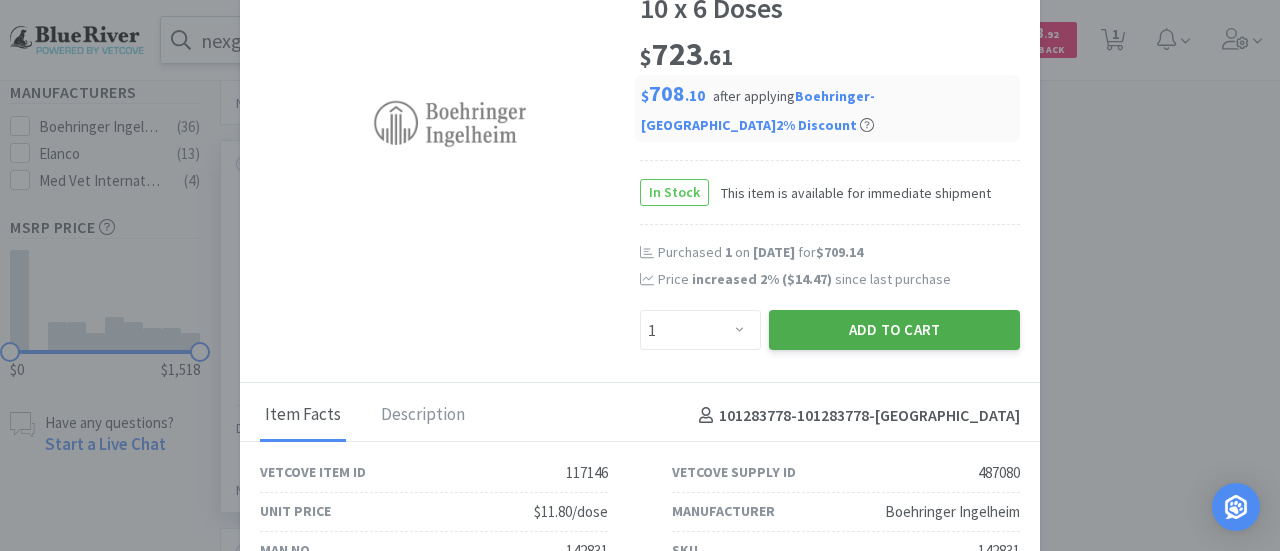 click on "Add to Cart" at bounding box center [894, 330] 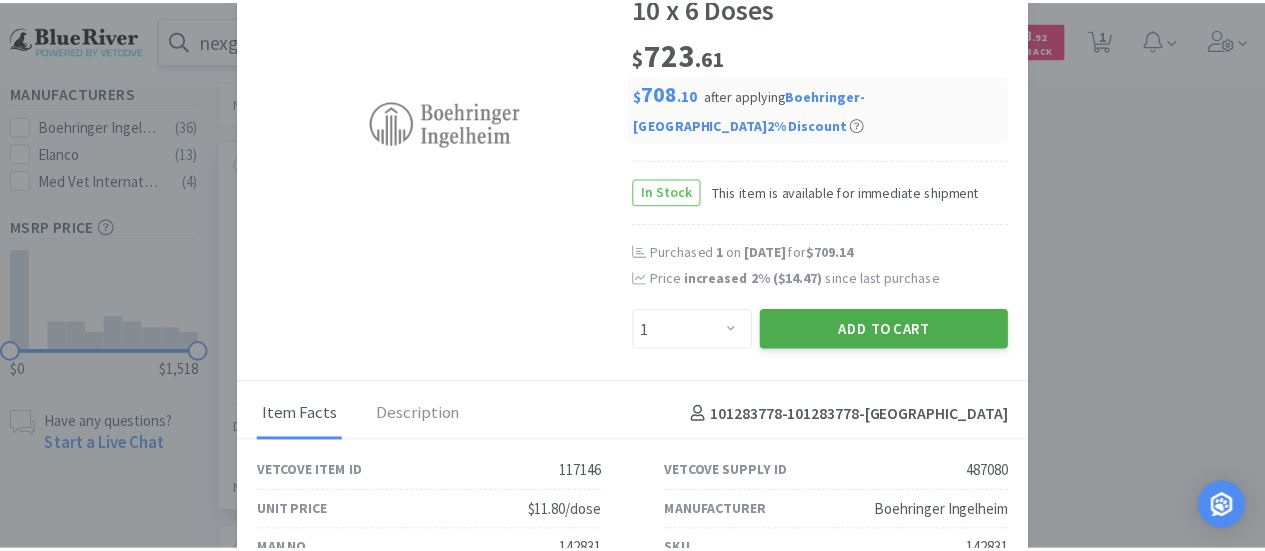 scroll, scrollTop: 50, scrollLeft: 0, axis: vertical 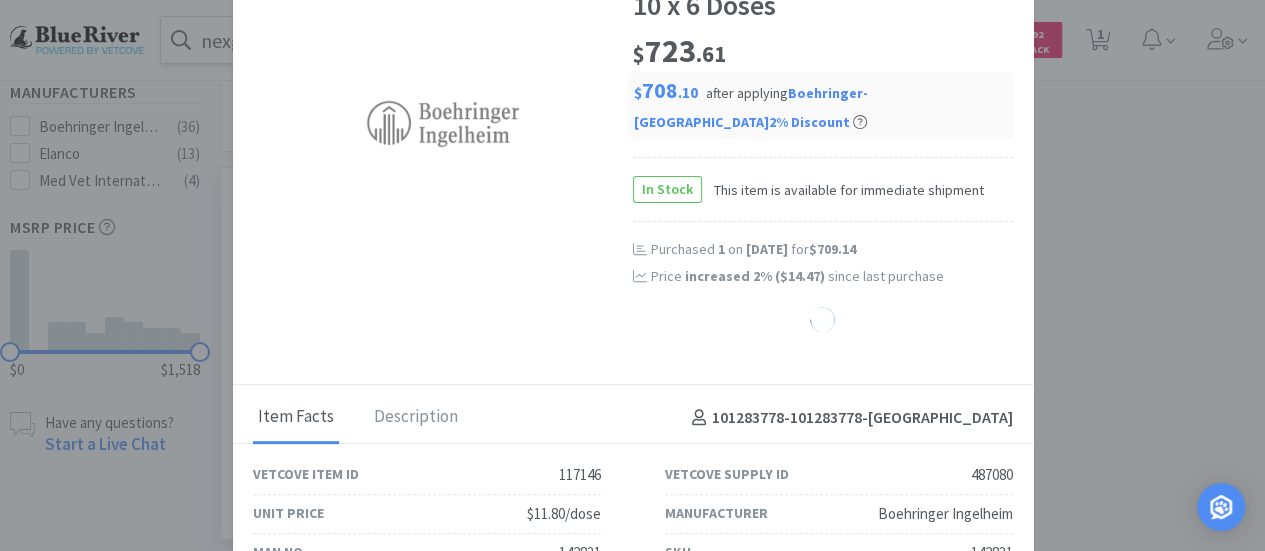 select on "1" 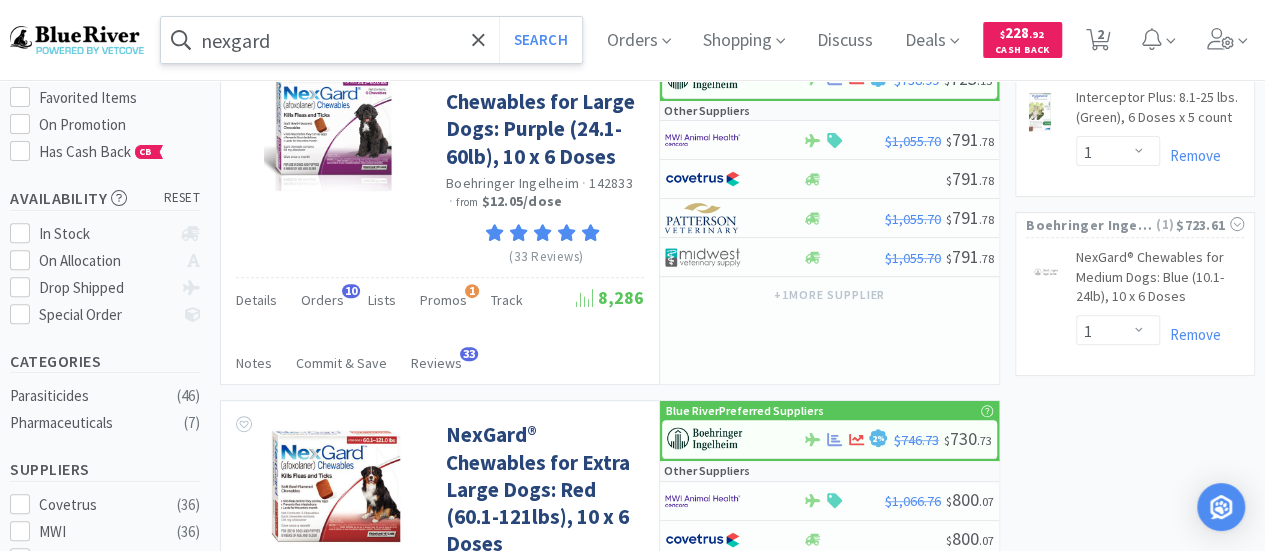scroll, scrollTop: 0, scrollLeft: 0, axis: both 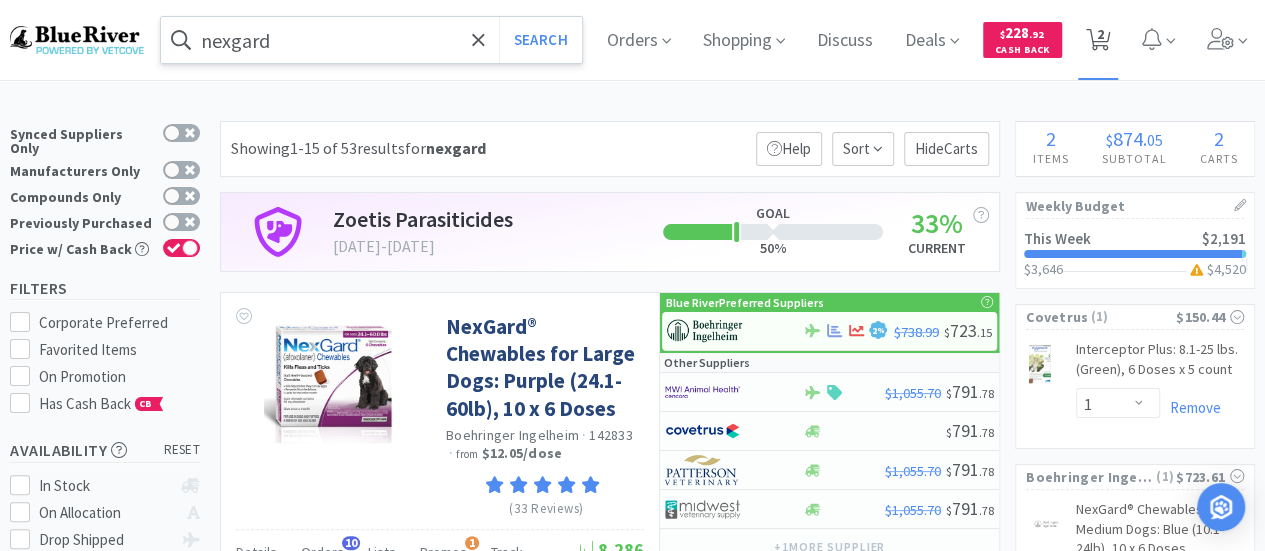 click on "2" at bounding box center (1100, 34) 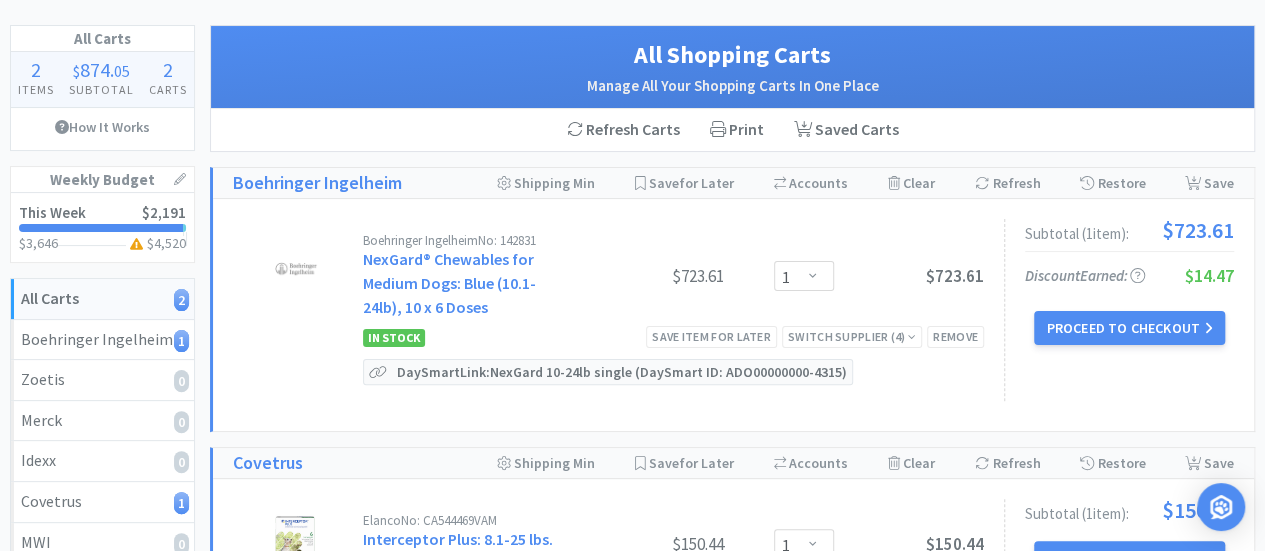 scroll, scrollTop: 200, scrollLeft: 0, axis: vertical 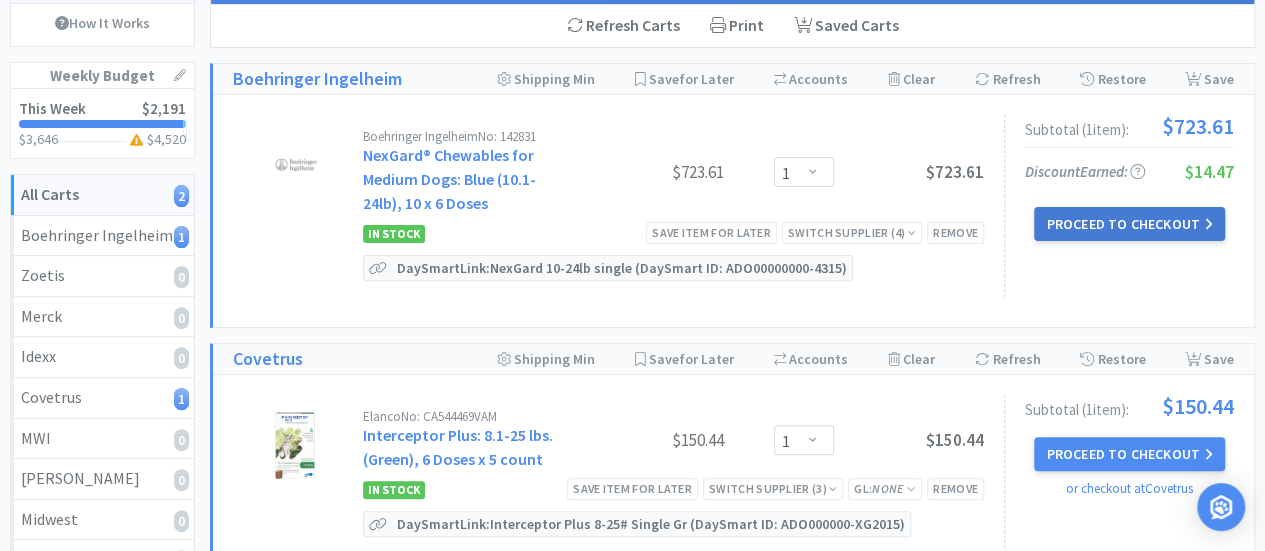 click on "Proceed to Checkout" at bounding box center [1129, 224] 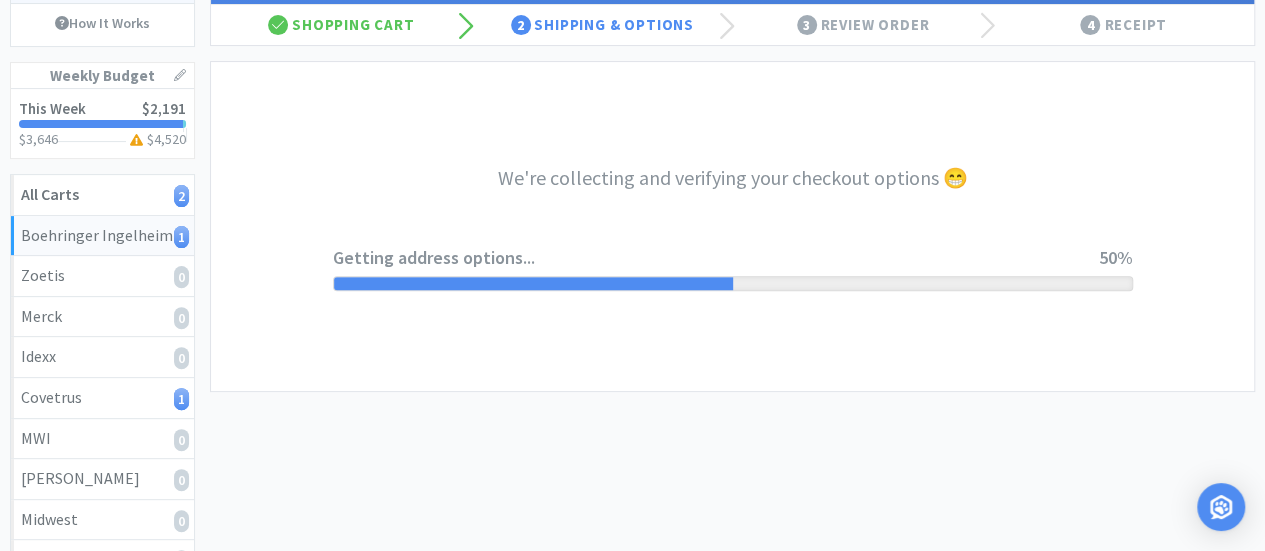 scroll, scrollTop: 0, scrollLeft: 0, axis: both 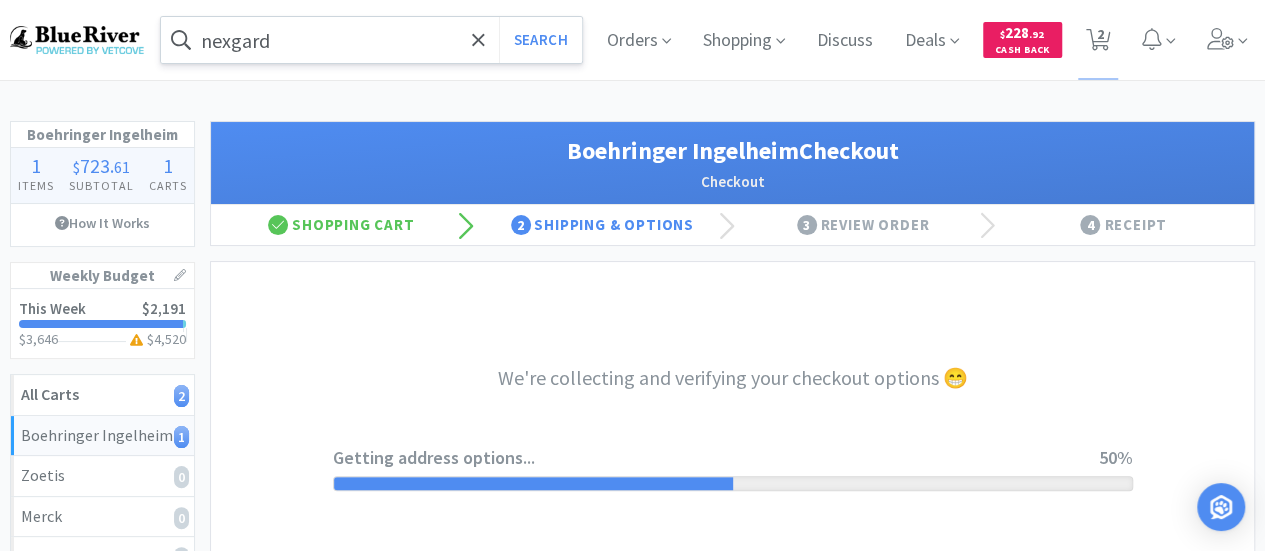 select on "invoice" 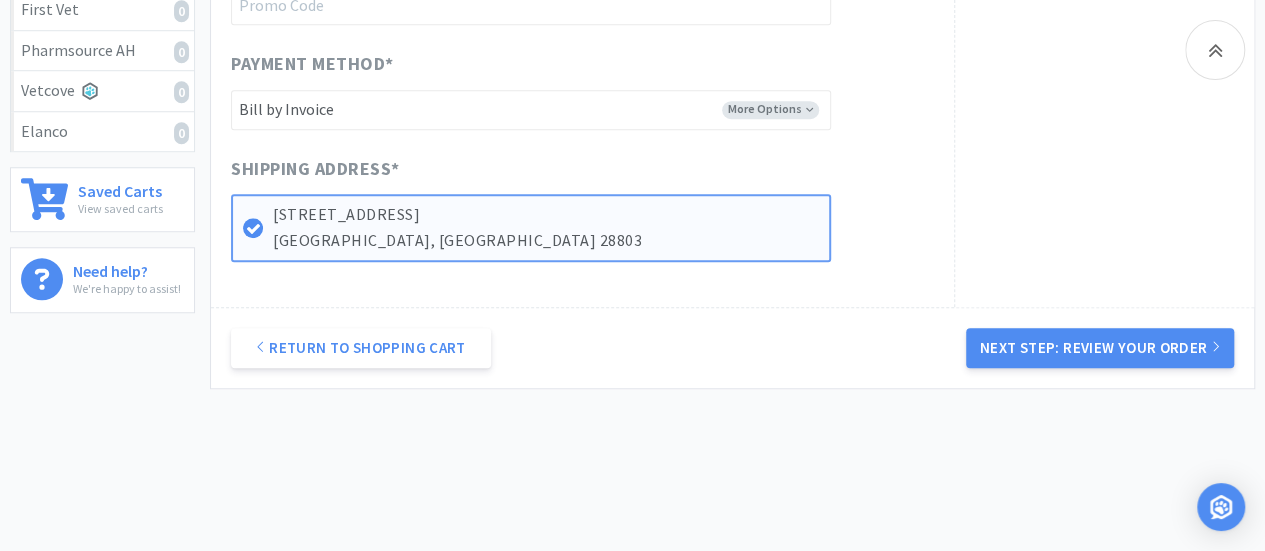 scroll, scrollTop: 800, scrollLeft: 0, axis: vertical 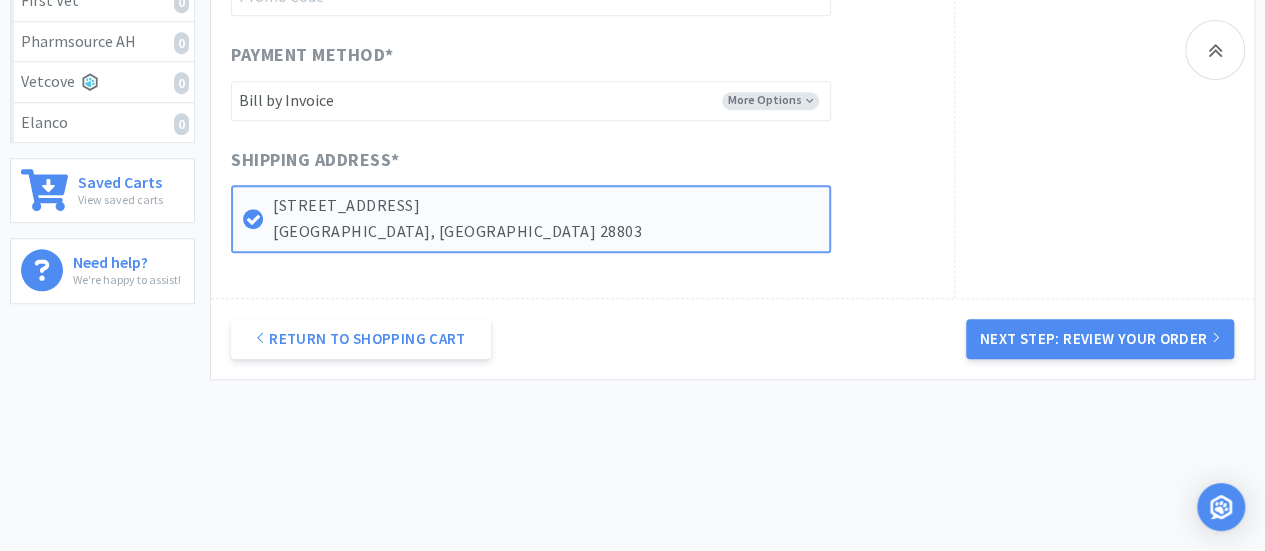 click on "Next Step: Review Your Order" at bounding box center (1100, 339) 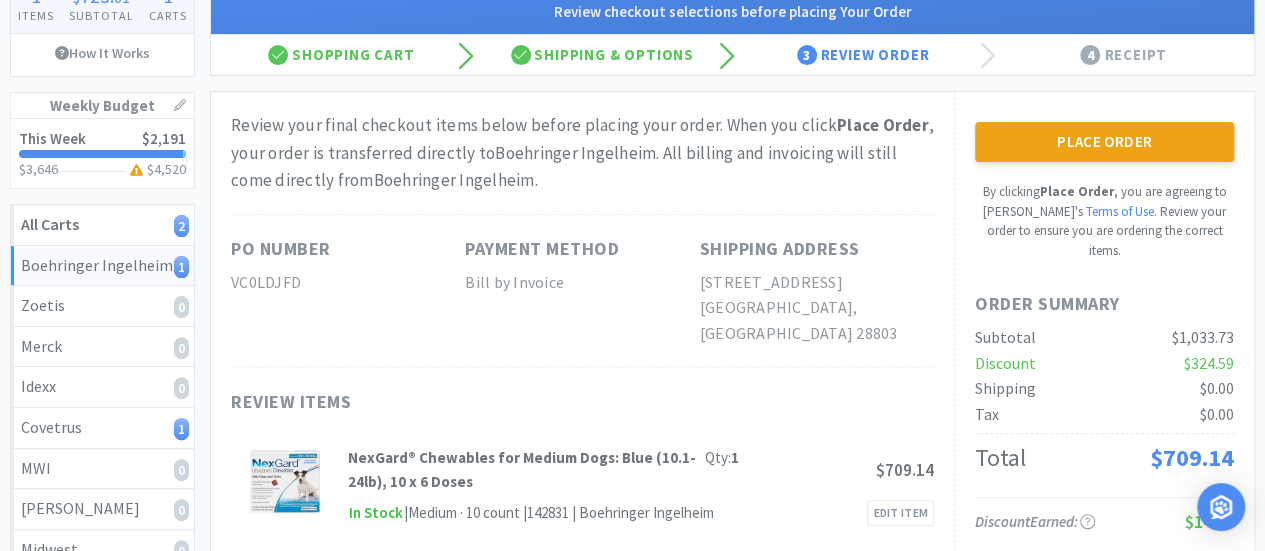 scroll, scrollTop: 0, scrollLeft: 0, axis: both 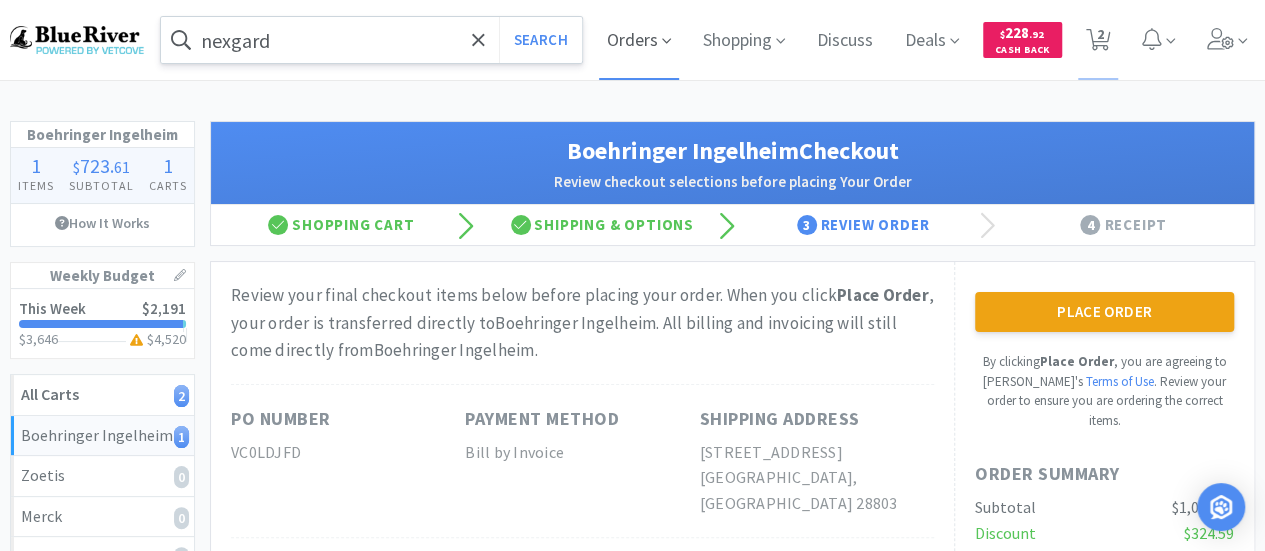 click on "Orders" at bounding box center (639, 40) 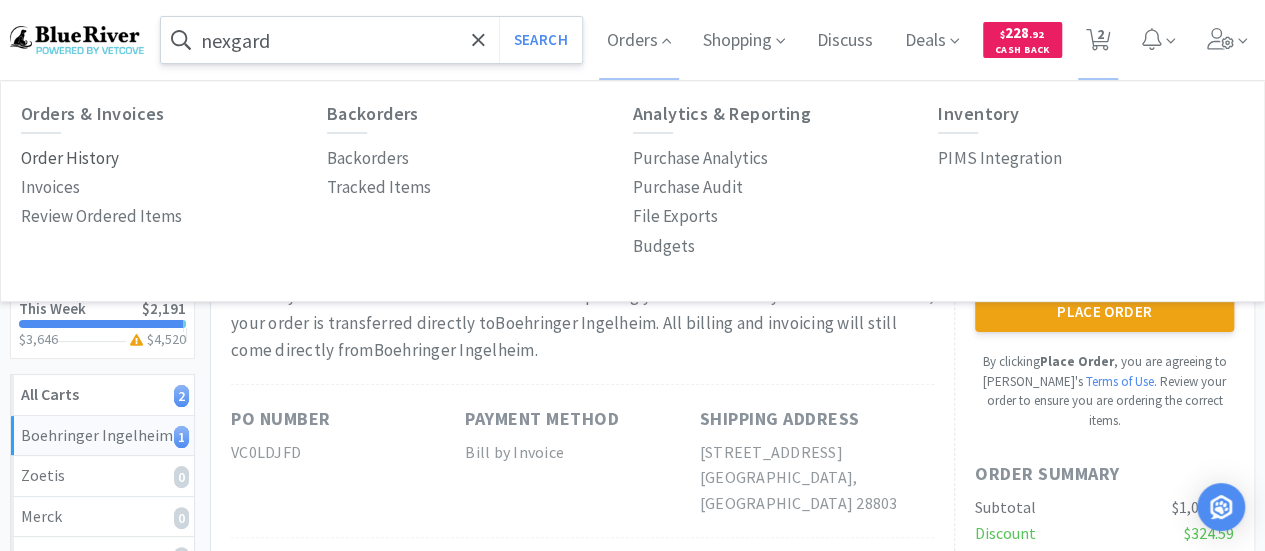 click on "Order History" at bounding box center [70, 158] 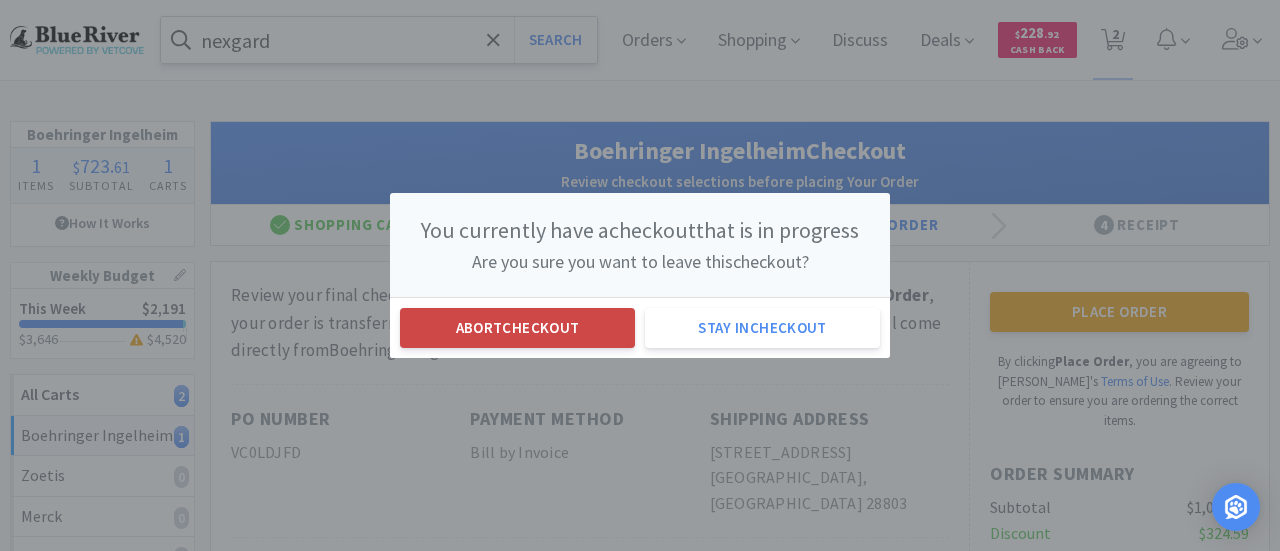 click on "Abort  checkout" at bounding box center [517, 328] 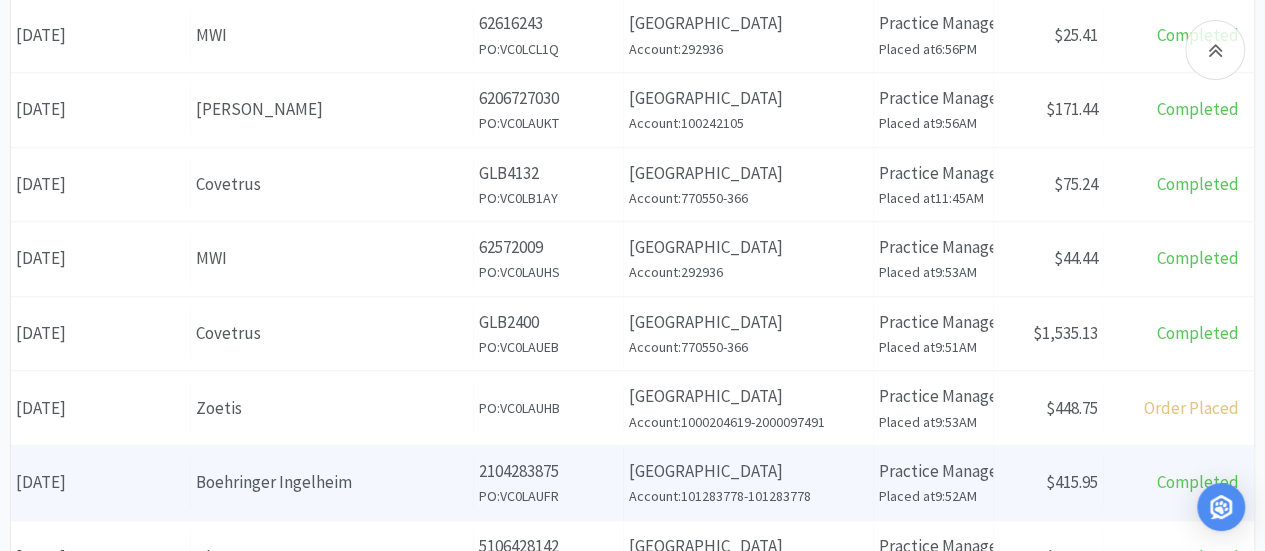 scroll, scrollTop: 700, scrollLeft: 0, axis: vertical 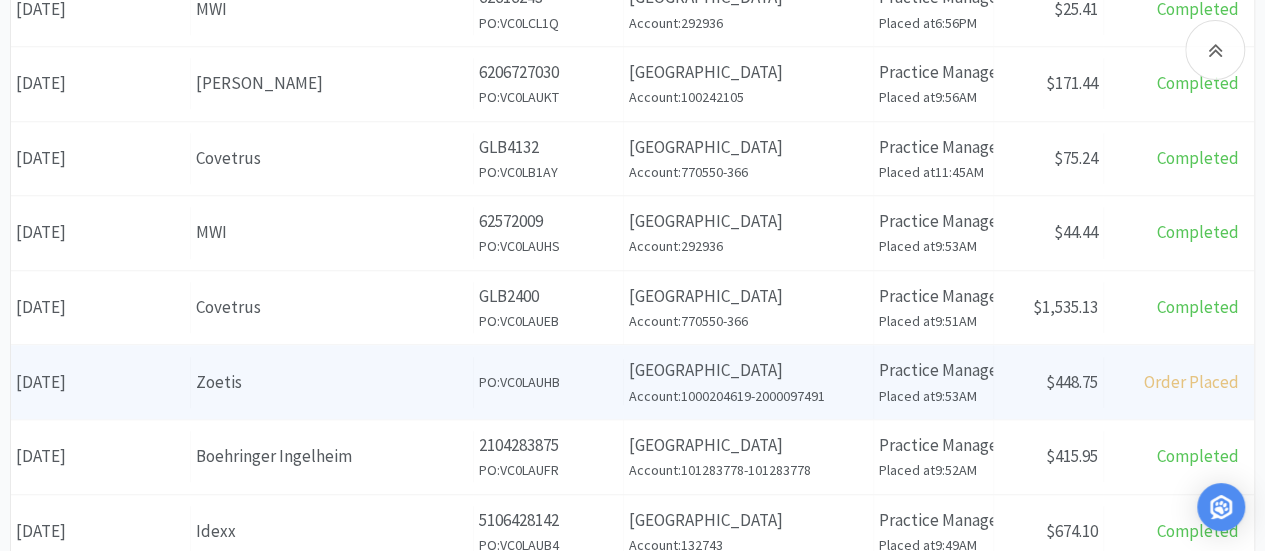 click on "Date [DATE]" at bounding box center (101, 382) 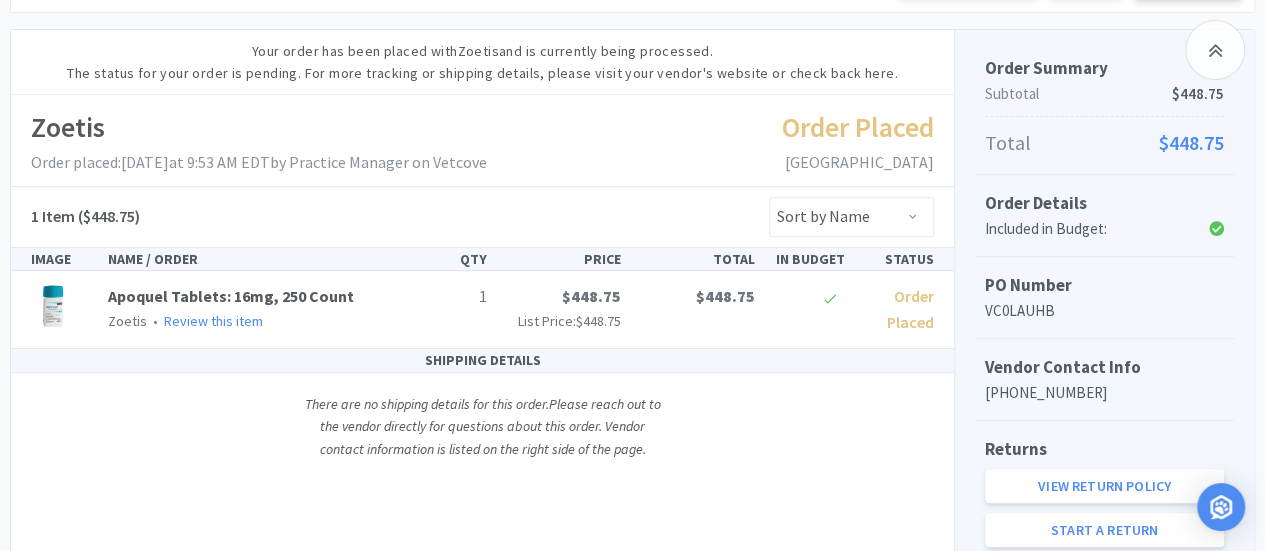 scroll, scrollTop: 0, scrollLeft: 0, axis: both 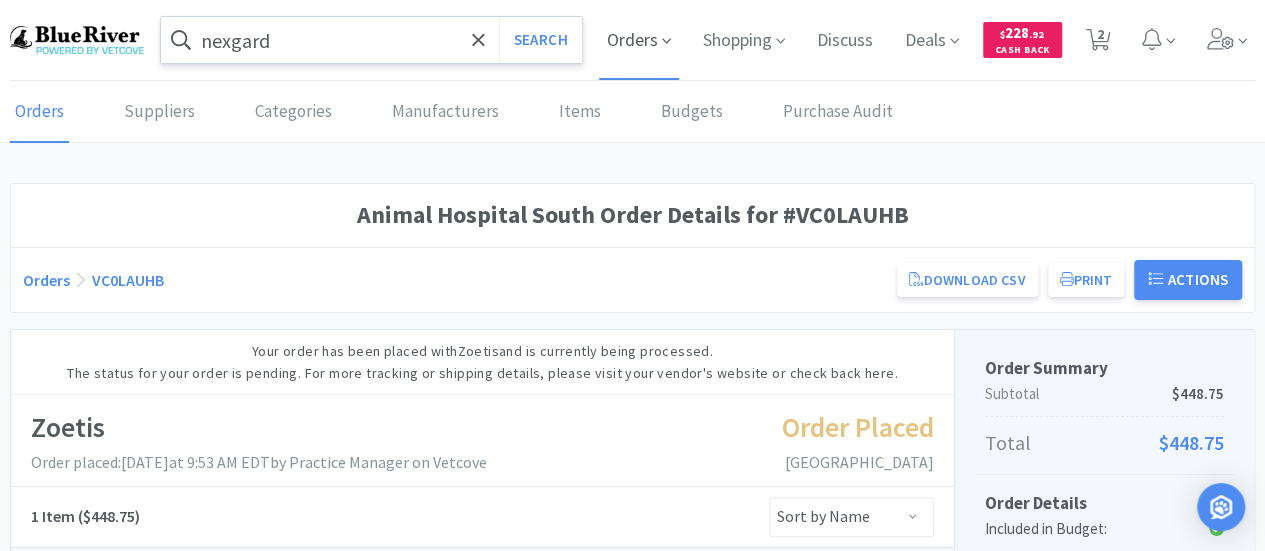 click on "Orders" at bounding box center [639, 40] 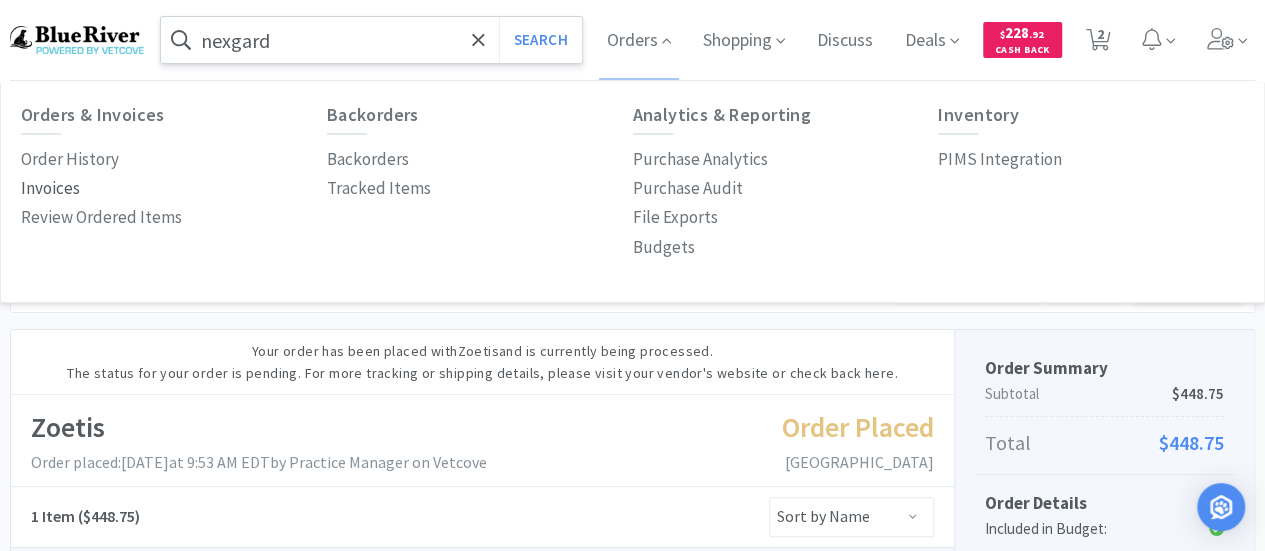 click on "Invoices" at bounding box center [50, 188] 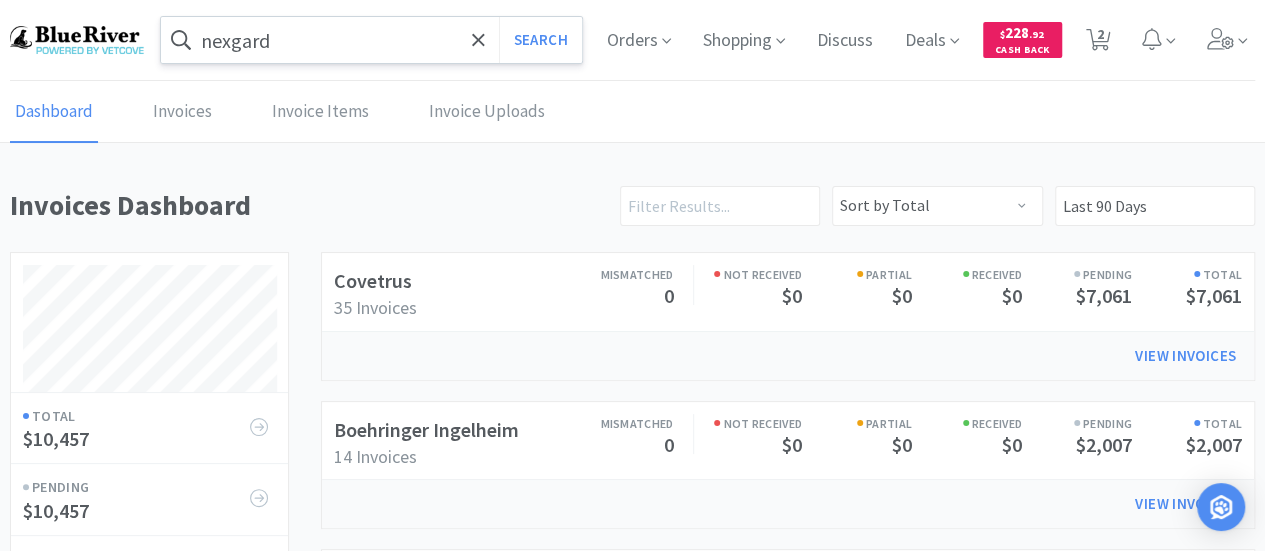 scroll, scrollTop: 999193, scrollLeft: 998755, axis: both 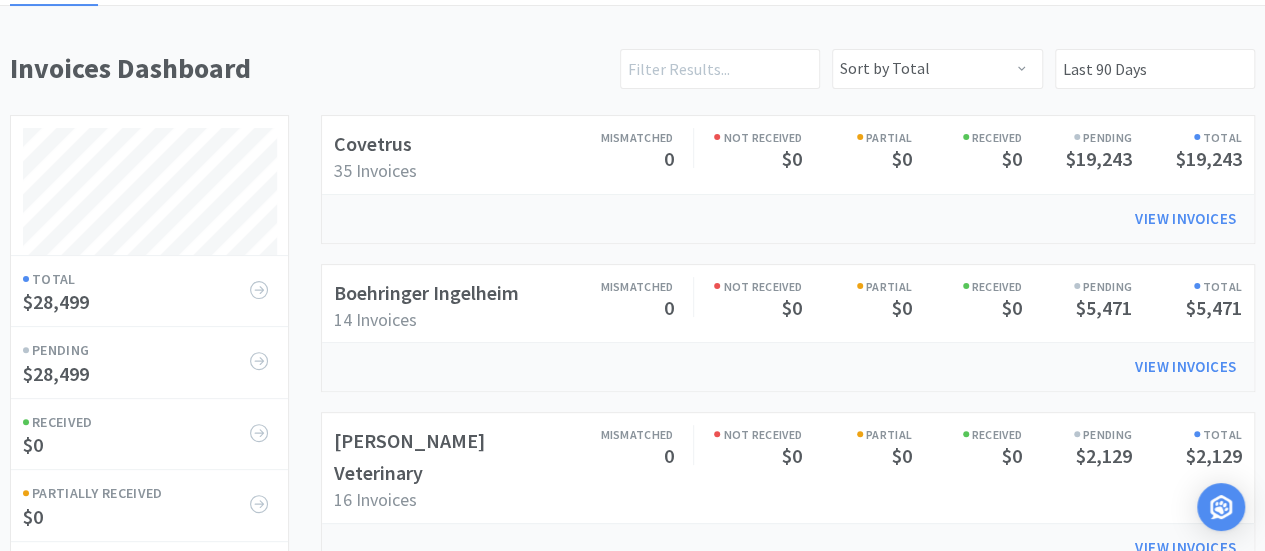 click on "Boehringer Ingelheim" at bounding box center [447, 293] 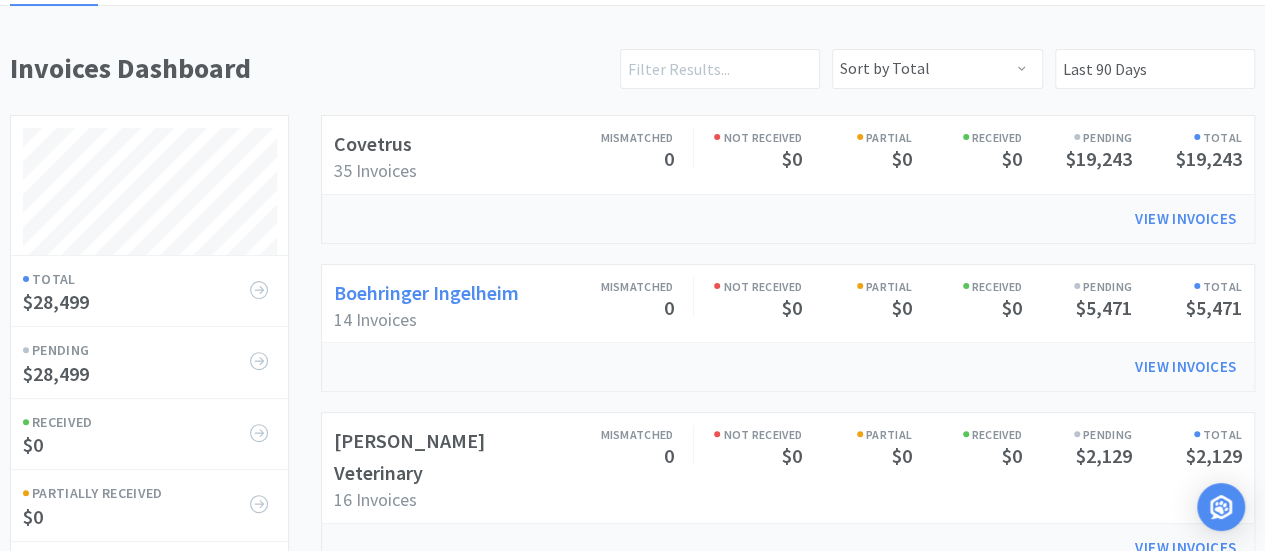 click on "Boehringer Ingelheim" at bounding box center [426, 292] 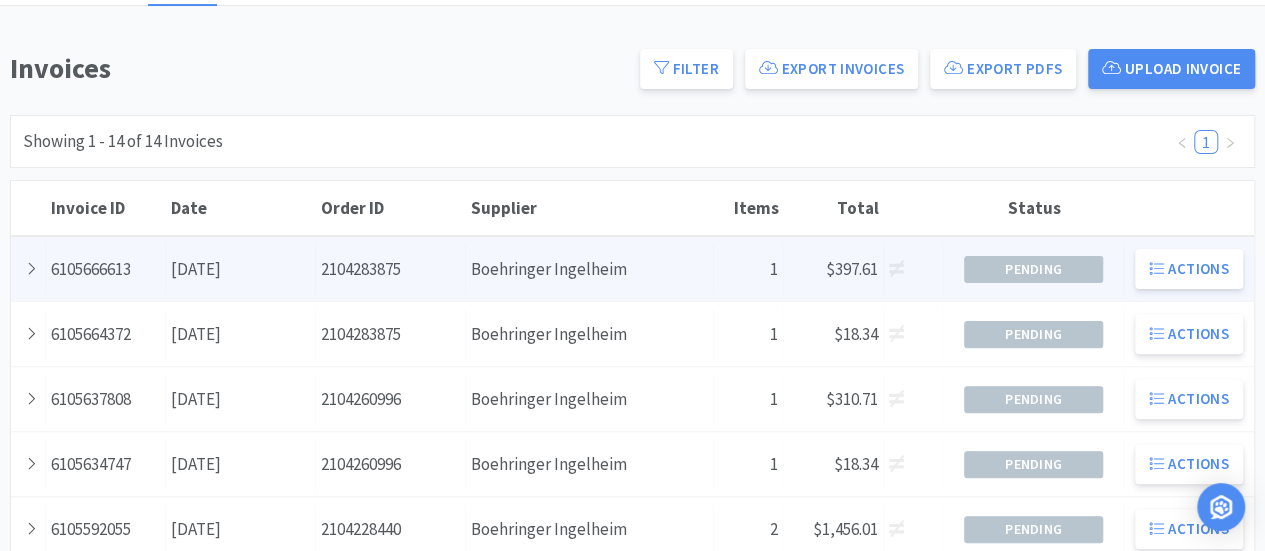 click on "Order ID 2104283875" at bounding box center (391, 269) 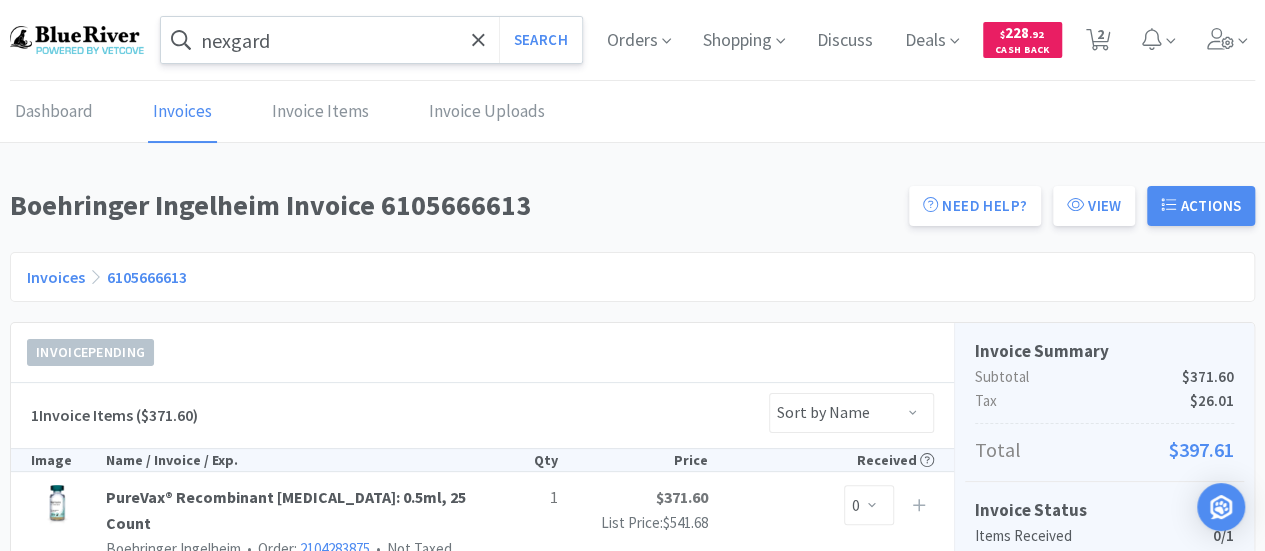 scroll, scrollTop: 137, scrollLeft: 0, axis: vertical 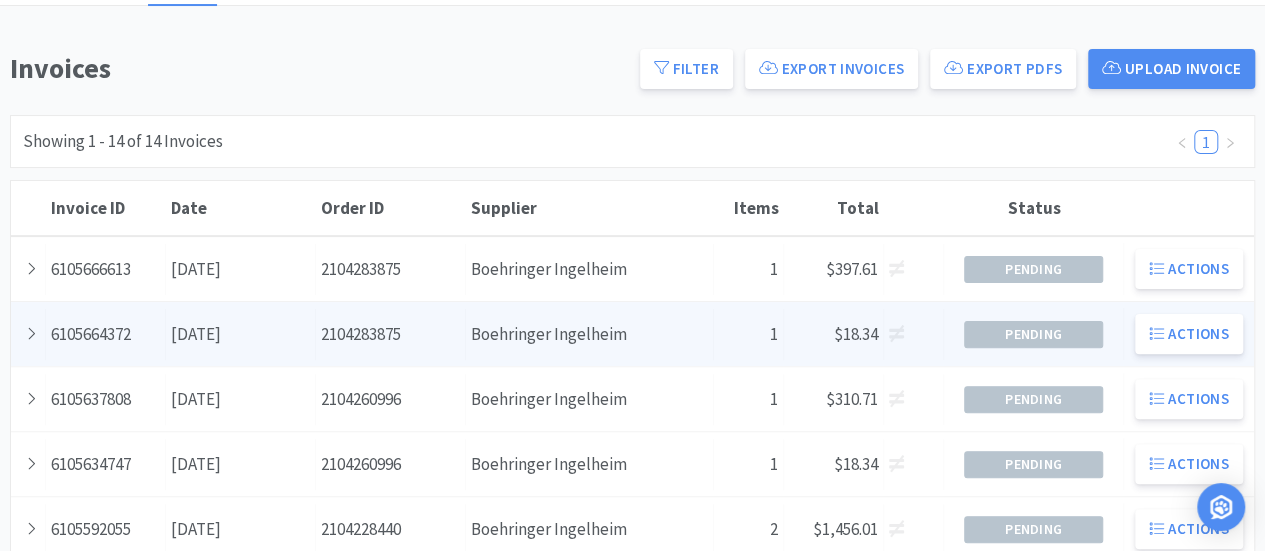 click on "Supplier Boehringer Ingelheim" at bounding box center (590, 334) 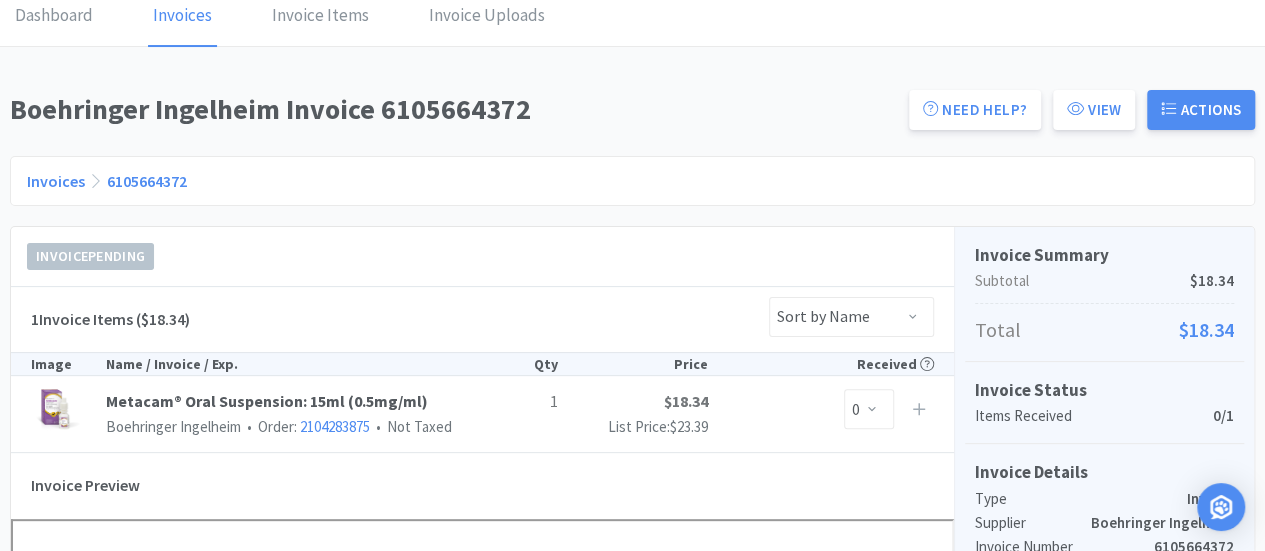 scroll, scrollTop: 0, scrollLeft: 0, axis: both 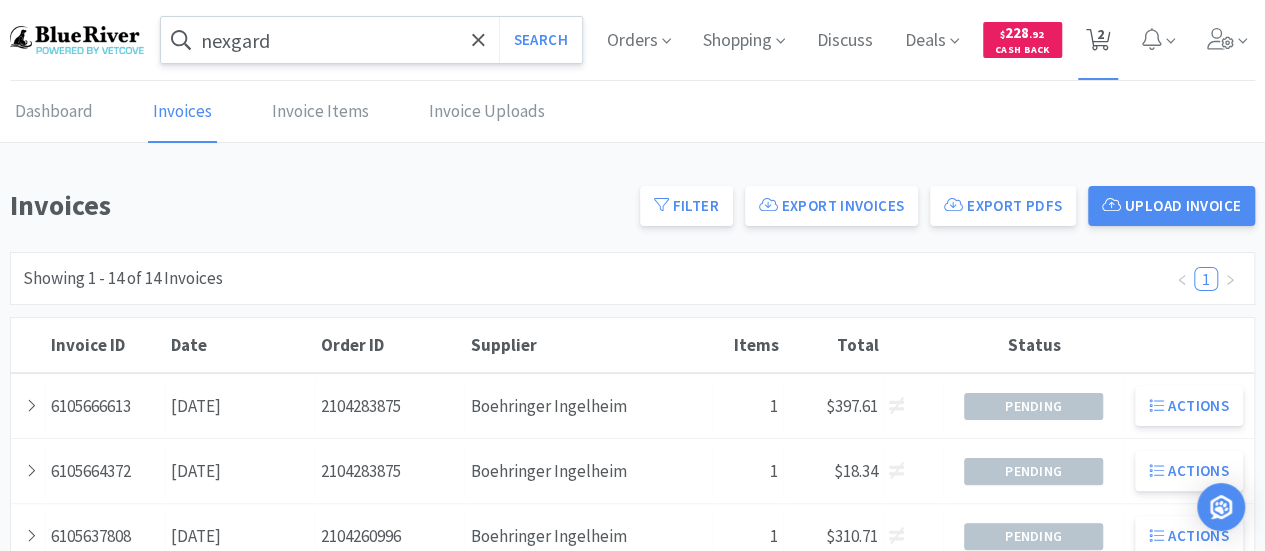 click 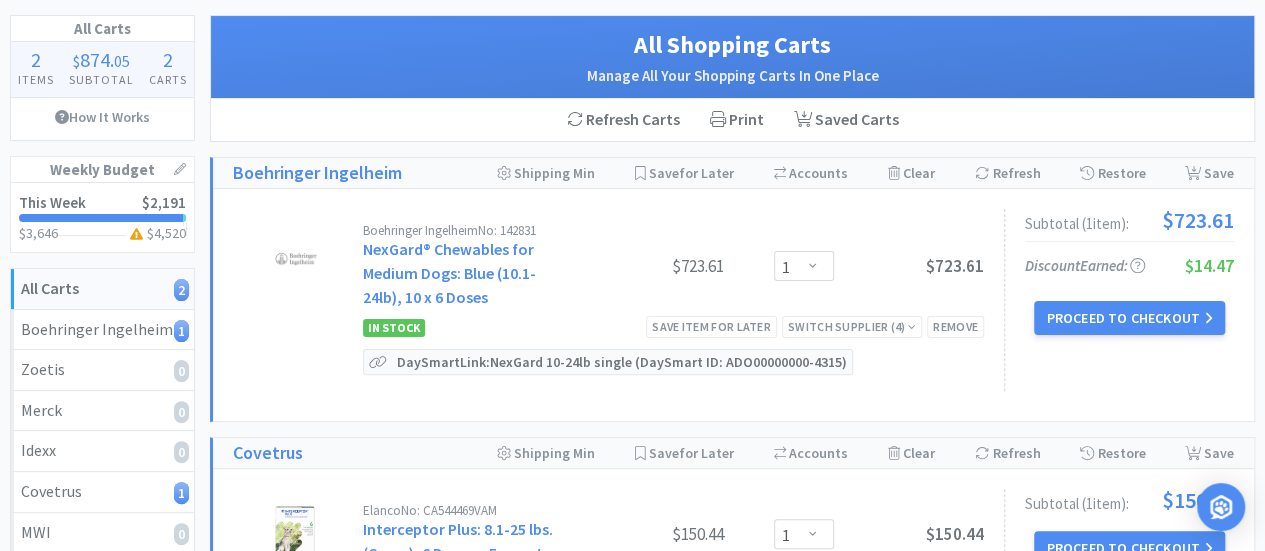 scroll, scrollTop: 400, scrollLeft: 0, axis: vertical 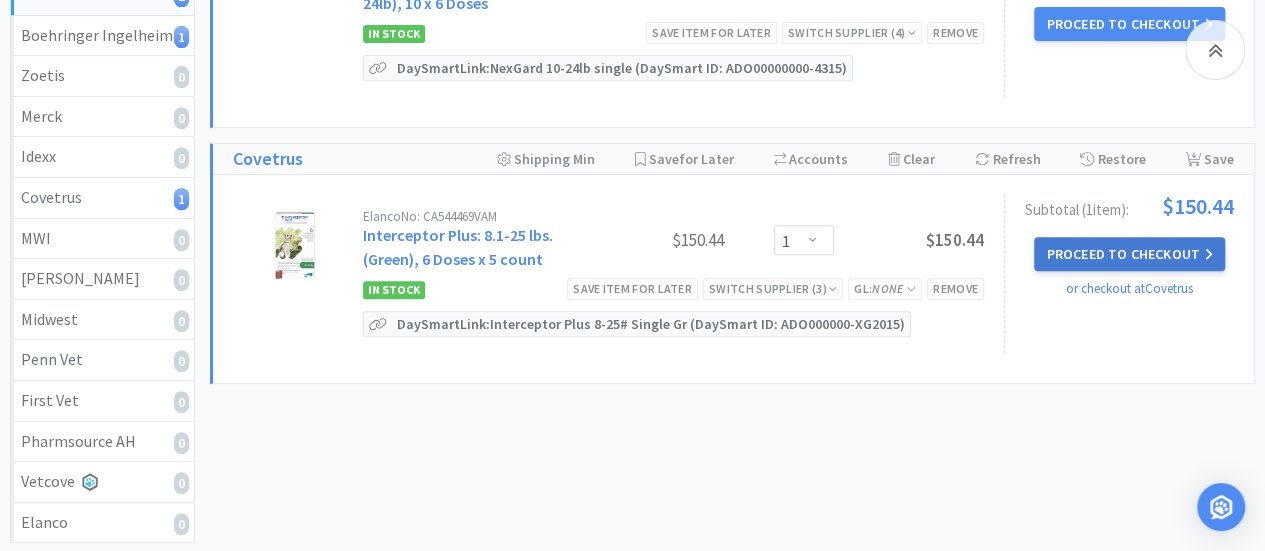 click on "Proceed to Checkout" at bounding box center (1129, 254) 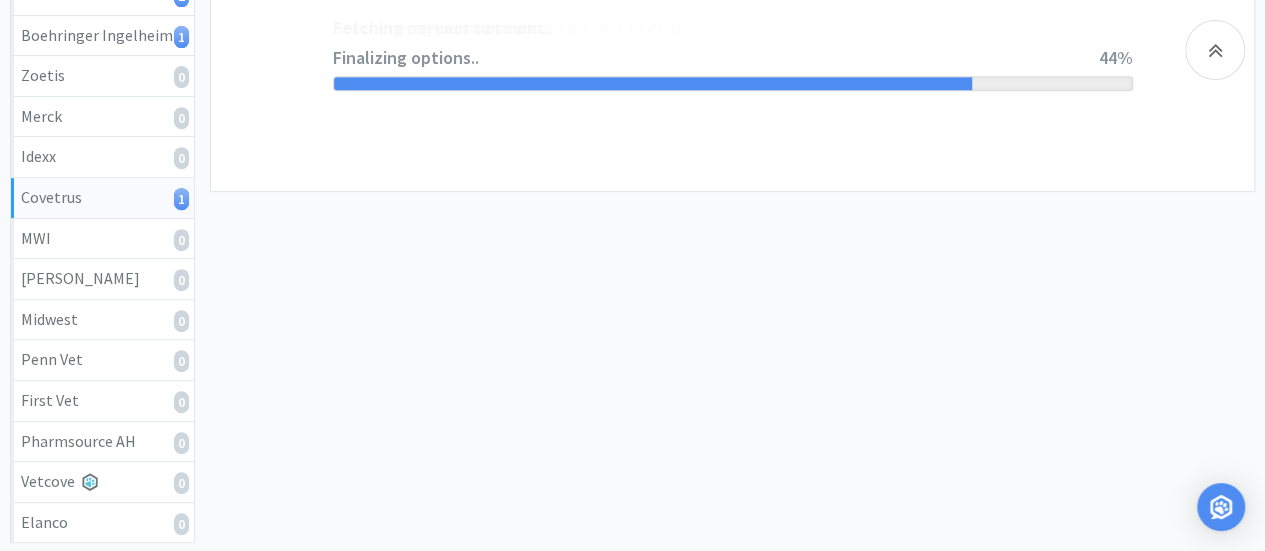 select on "ACCOUNT" 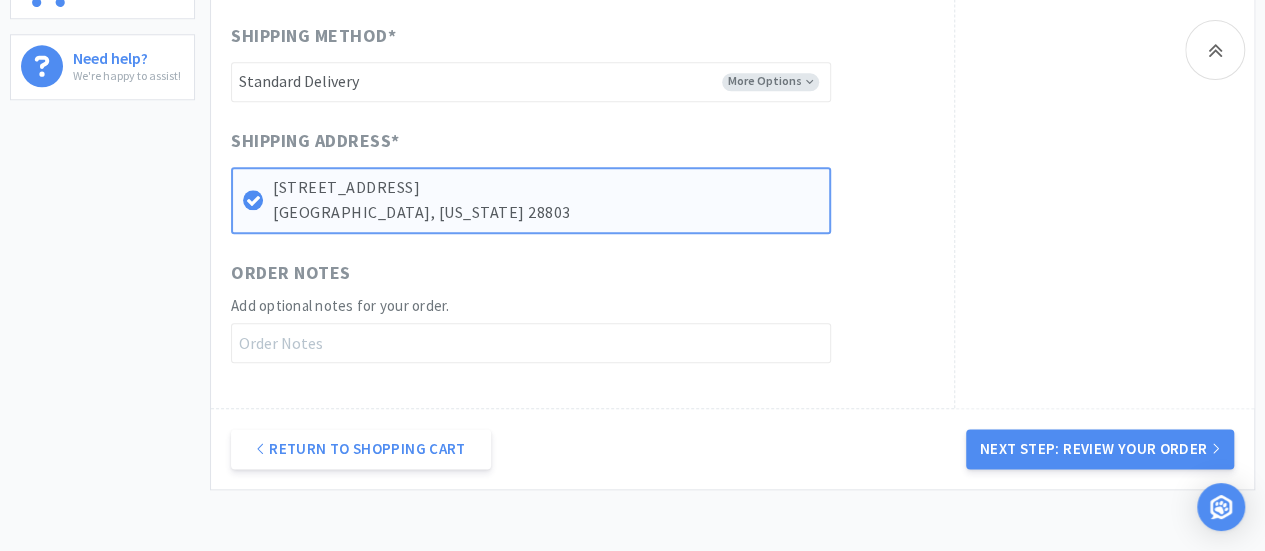 scroll, scrollTop: 1100, scrollLeft: 0, axis: vertical 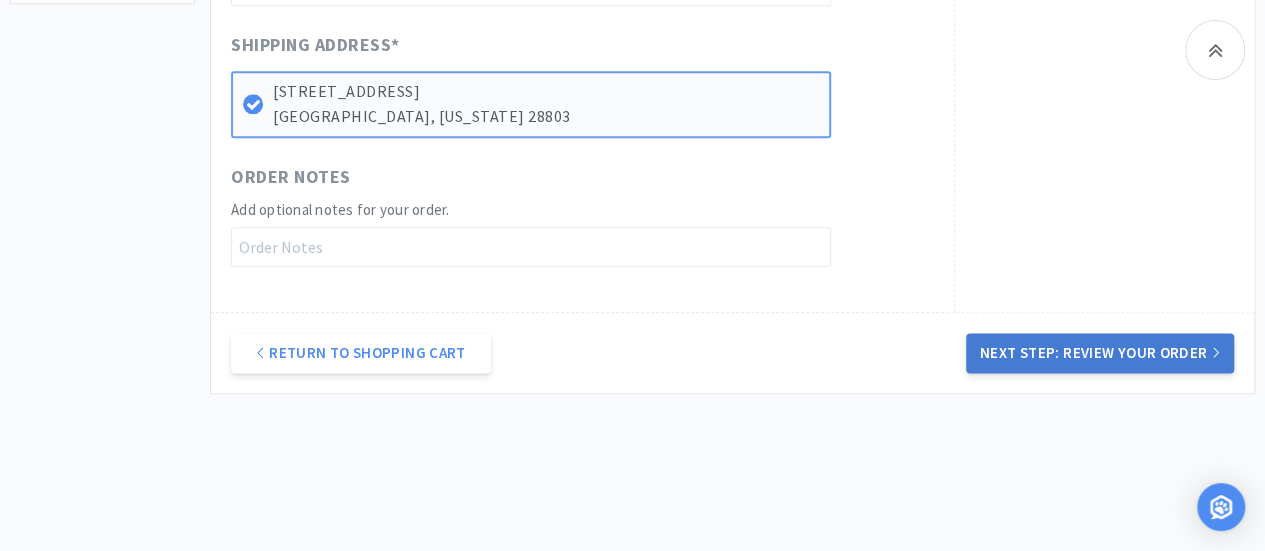 click on "Next Step: Review Your Order" at bounding box center [1100, 353] 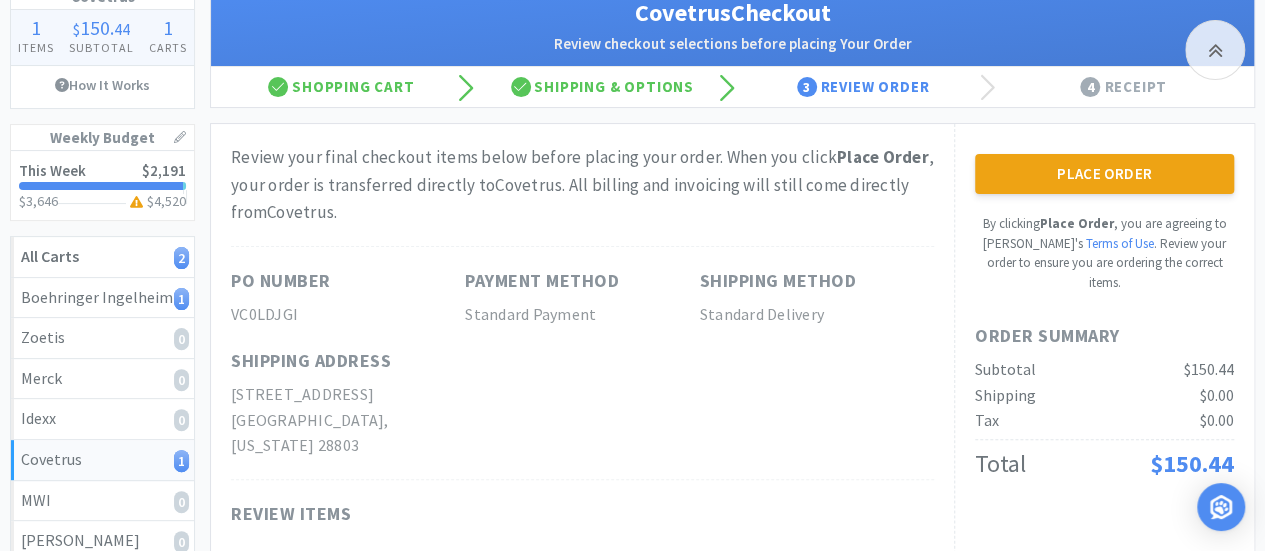 scroll, scrollTop: 100, scrollLeft: 0, axis: vertical 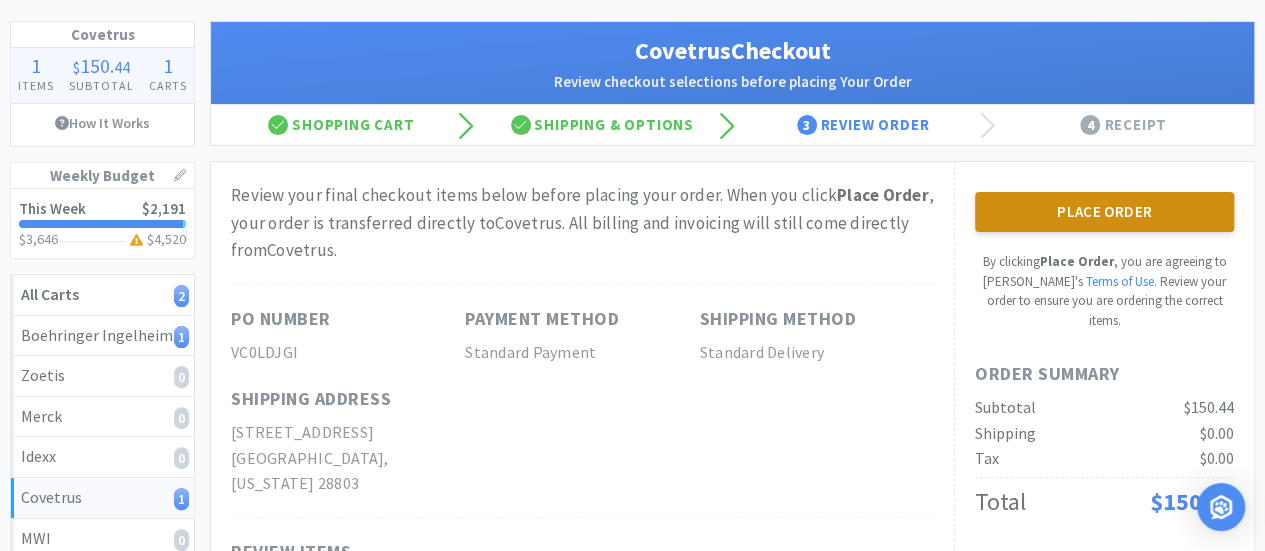 click on "Place Order" at bounding box center [1104, 212] 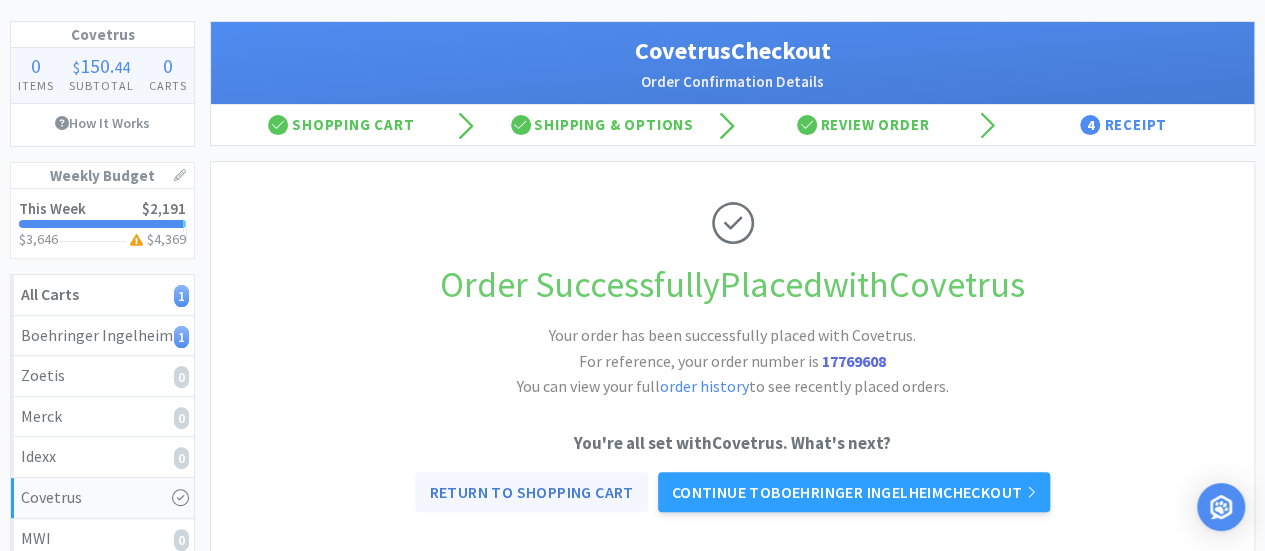 click on "Return to Shopping Cart" at bounding box center (531, 492) 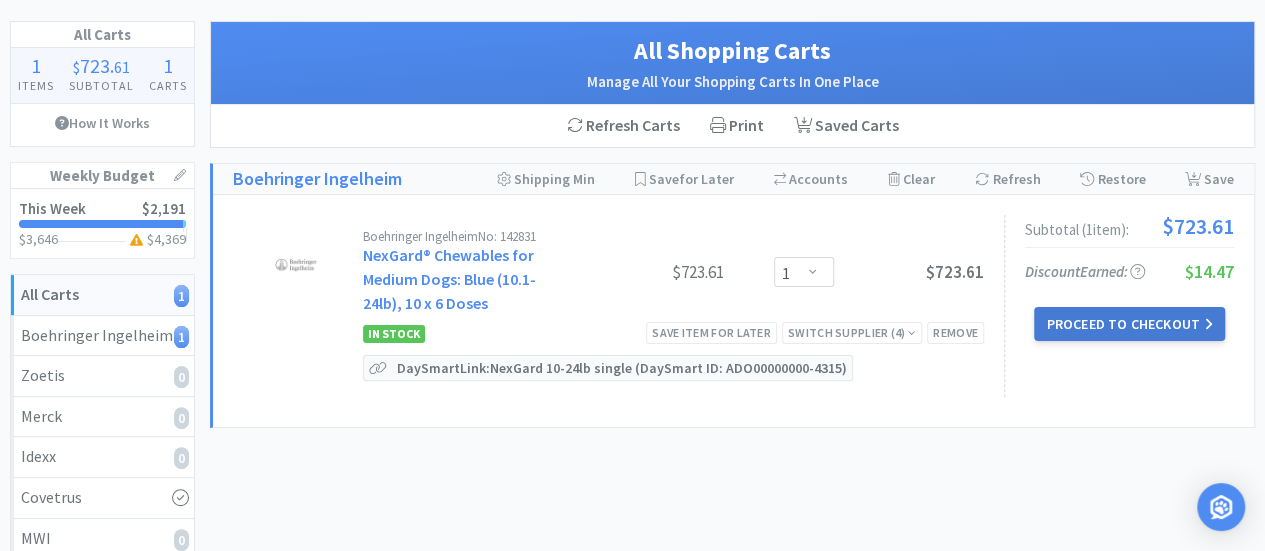 click on "Proceed to Checkout" at bounding box center [1129, 324] 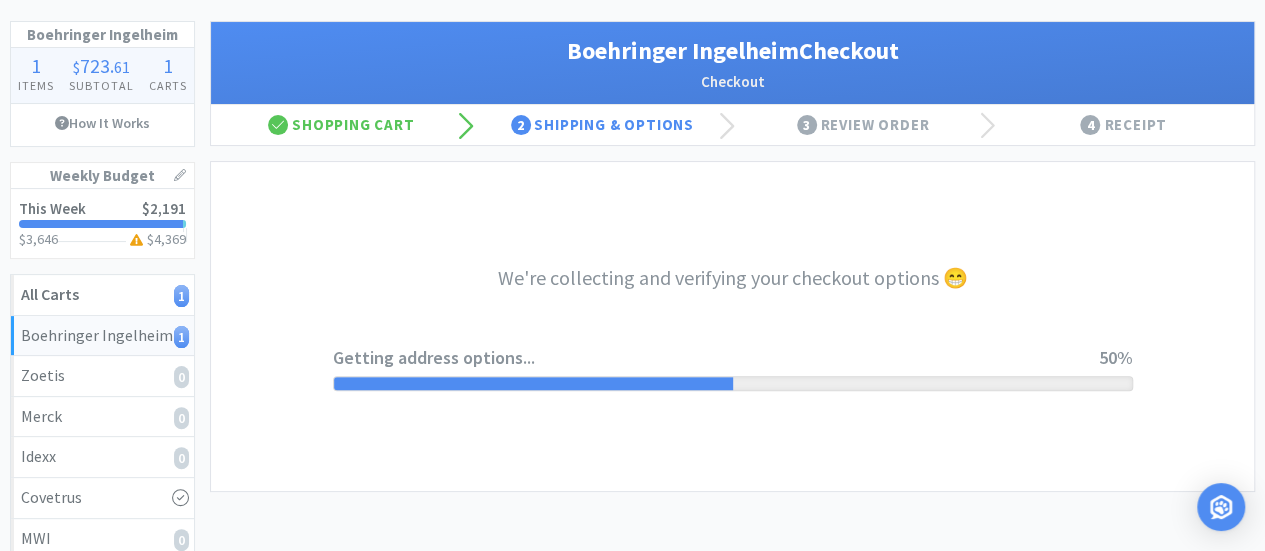 select on "invoice" 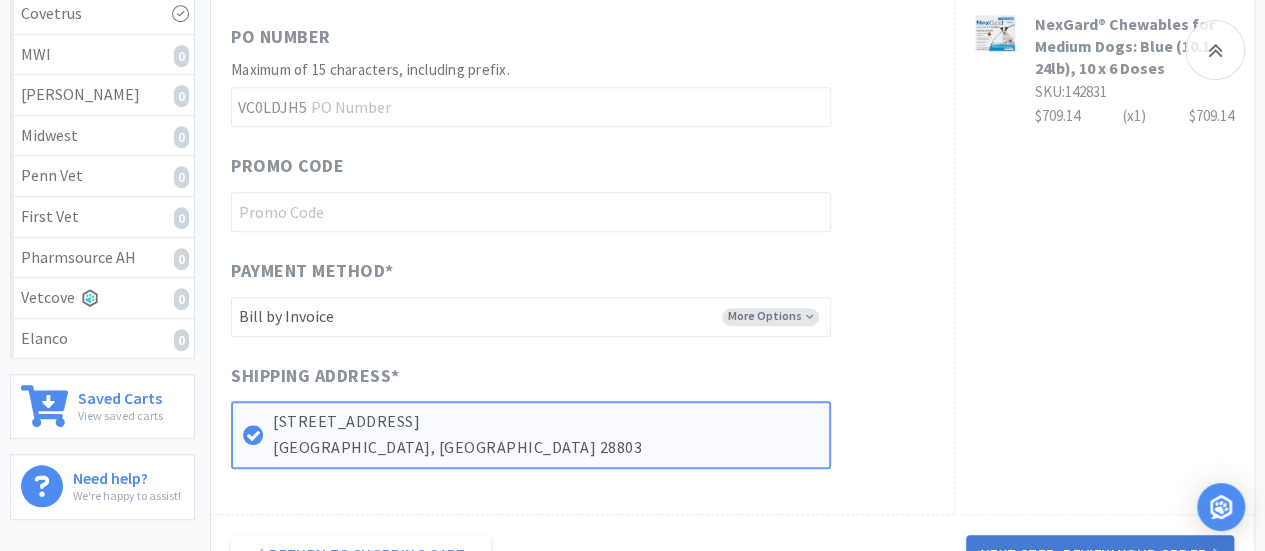 scroll, scrollTop: 700, scrollLeft: 0, axis: vertical 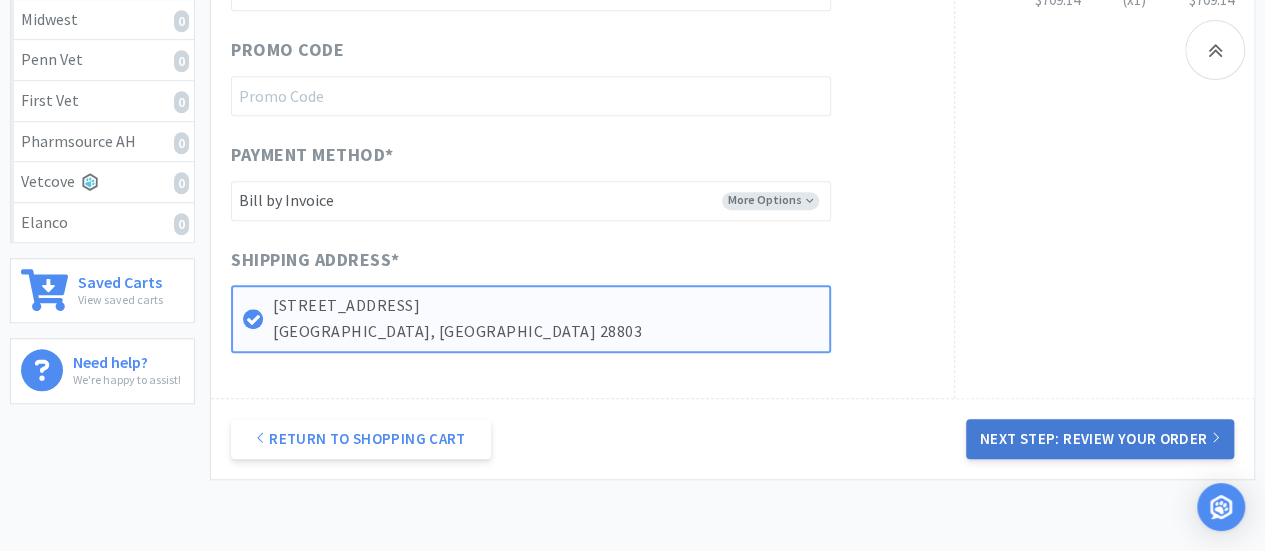 click on "Next Step: Review Your Order" at bounding box center [1100, 439] 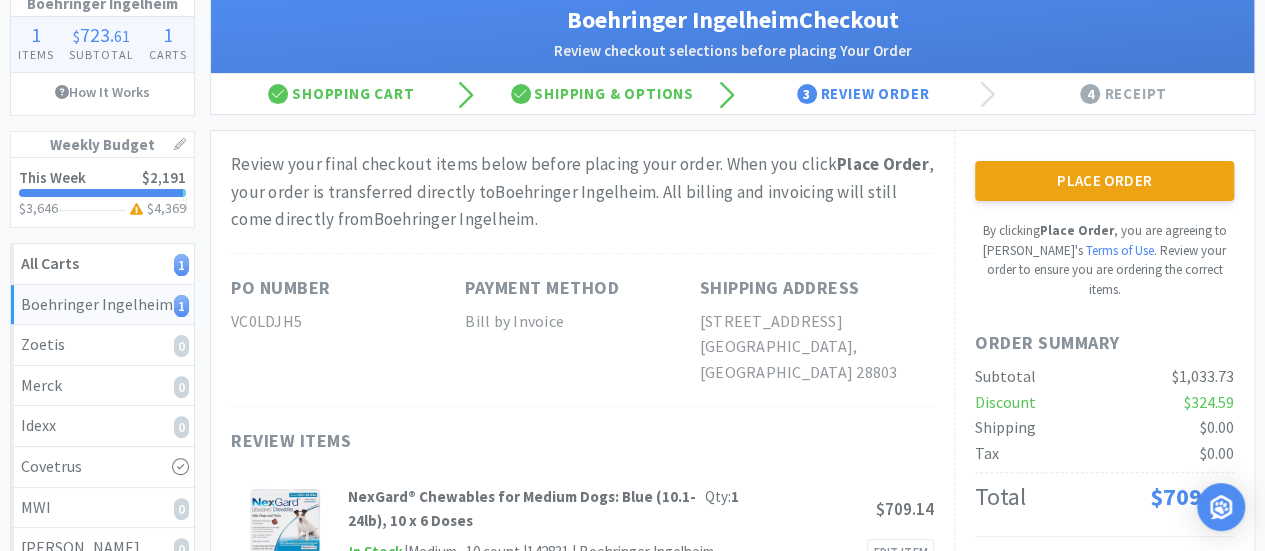 scroll, scrollTop: 0, scrollLeft: 0, axis: both 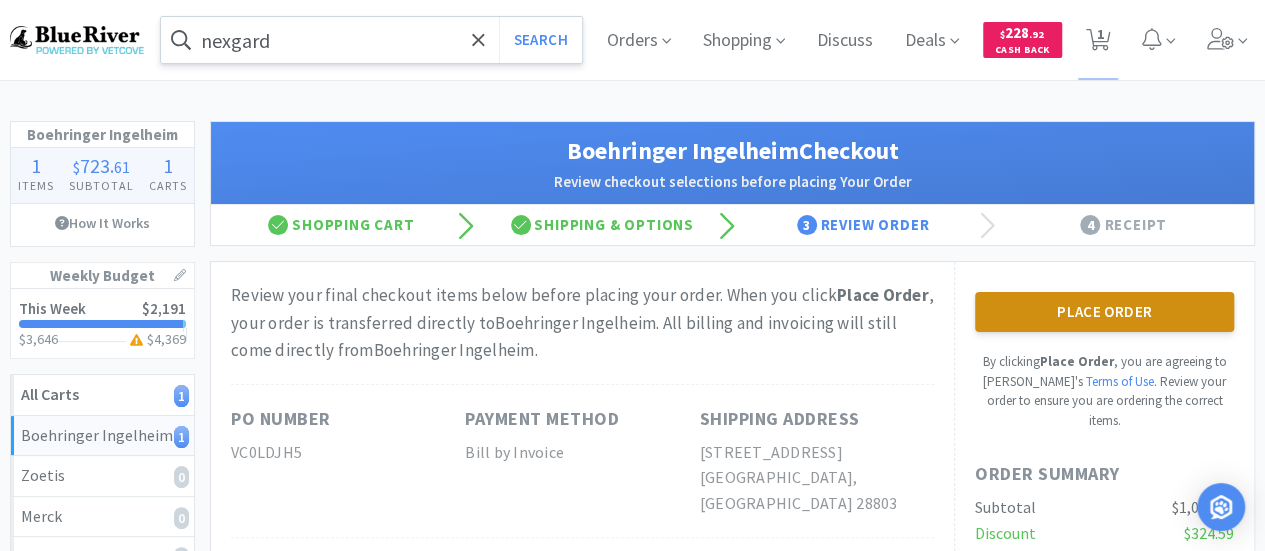 click on "Place Order" at bounding box center (1104, 312) 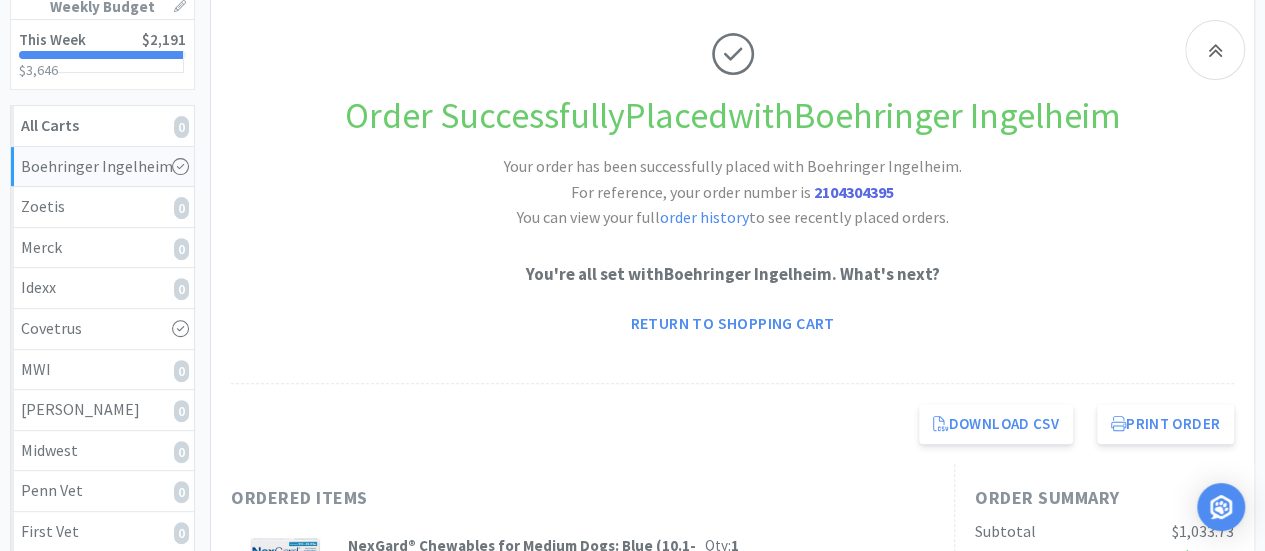 scroll, scrollTop: 300, scrollLeft: 0, axis: vertical 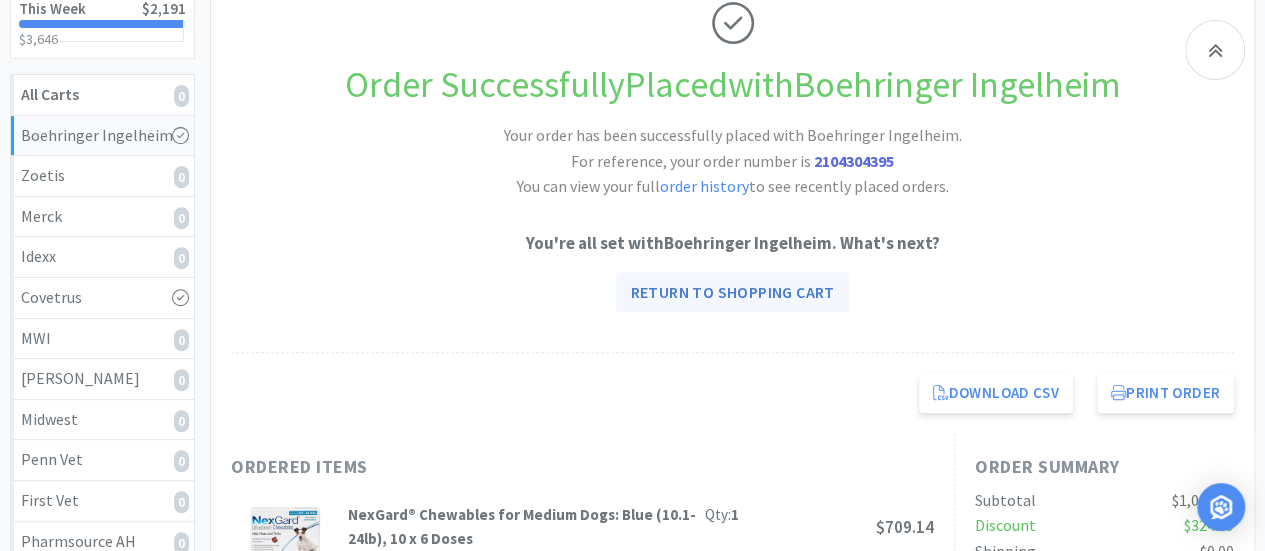 click on "Return to Shopping Cart" at bounding box center [732, 292] 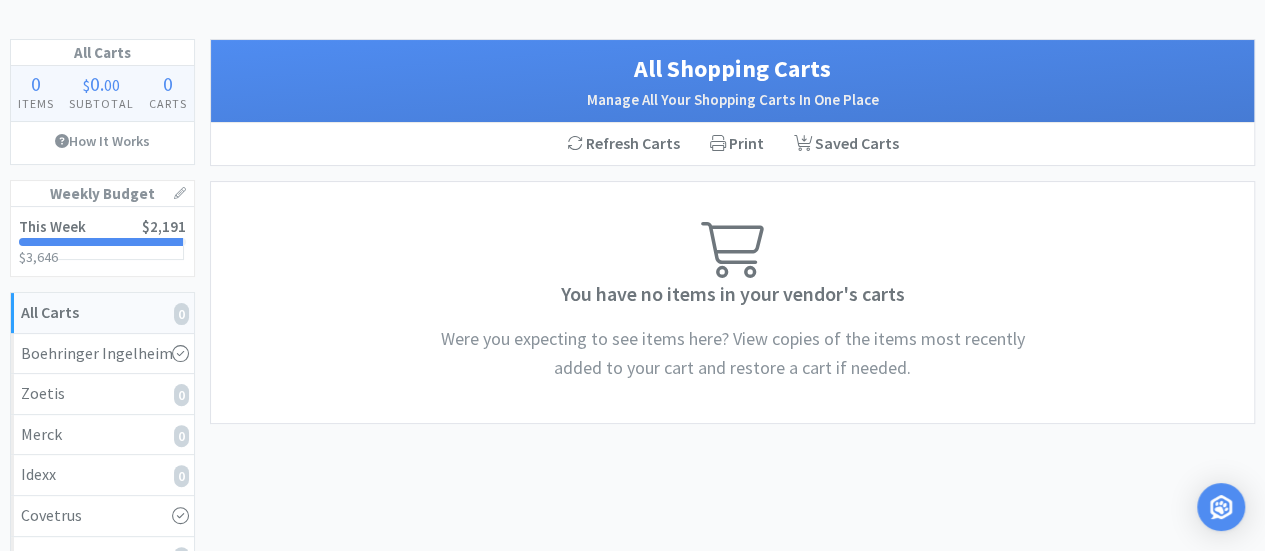 scroll, scrollTop: 0, scrollLeft: 0, axis: both 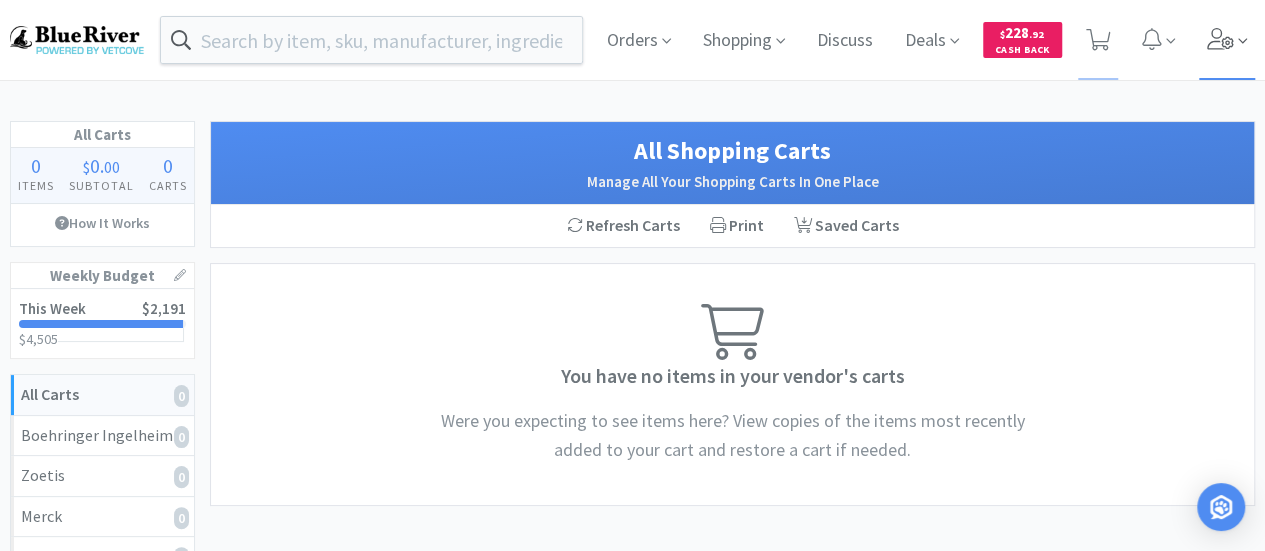 click 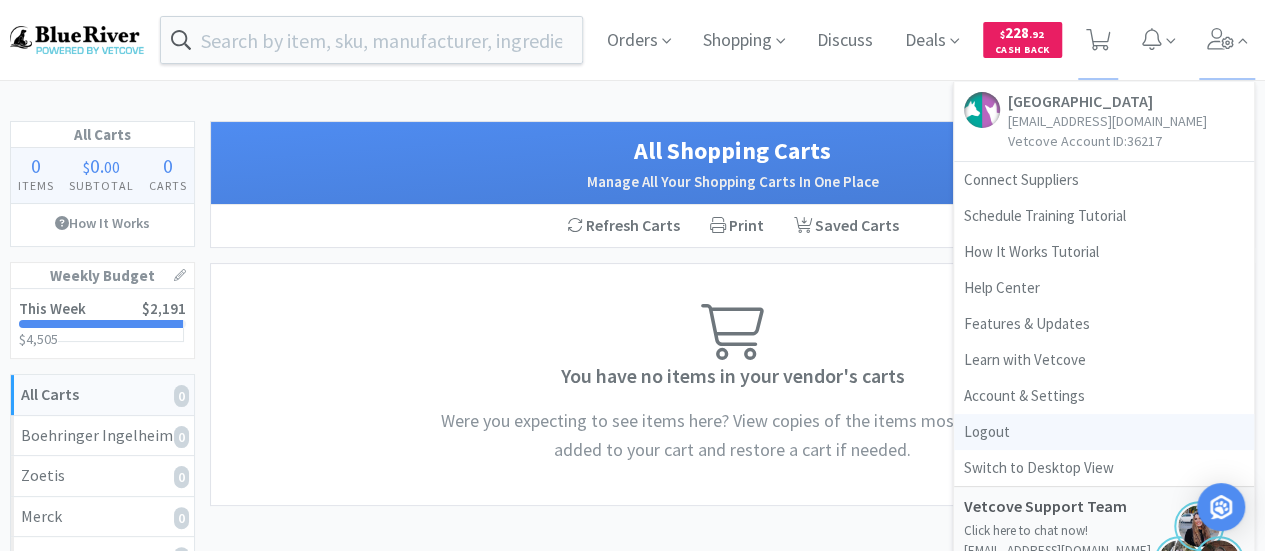 click on "Logout" at bounding box center [1104, 432] 